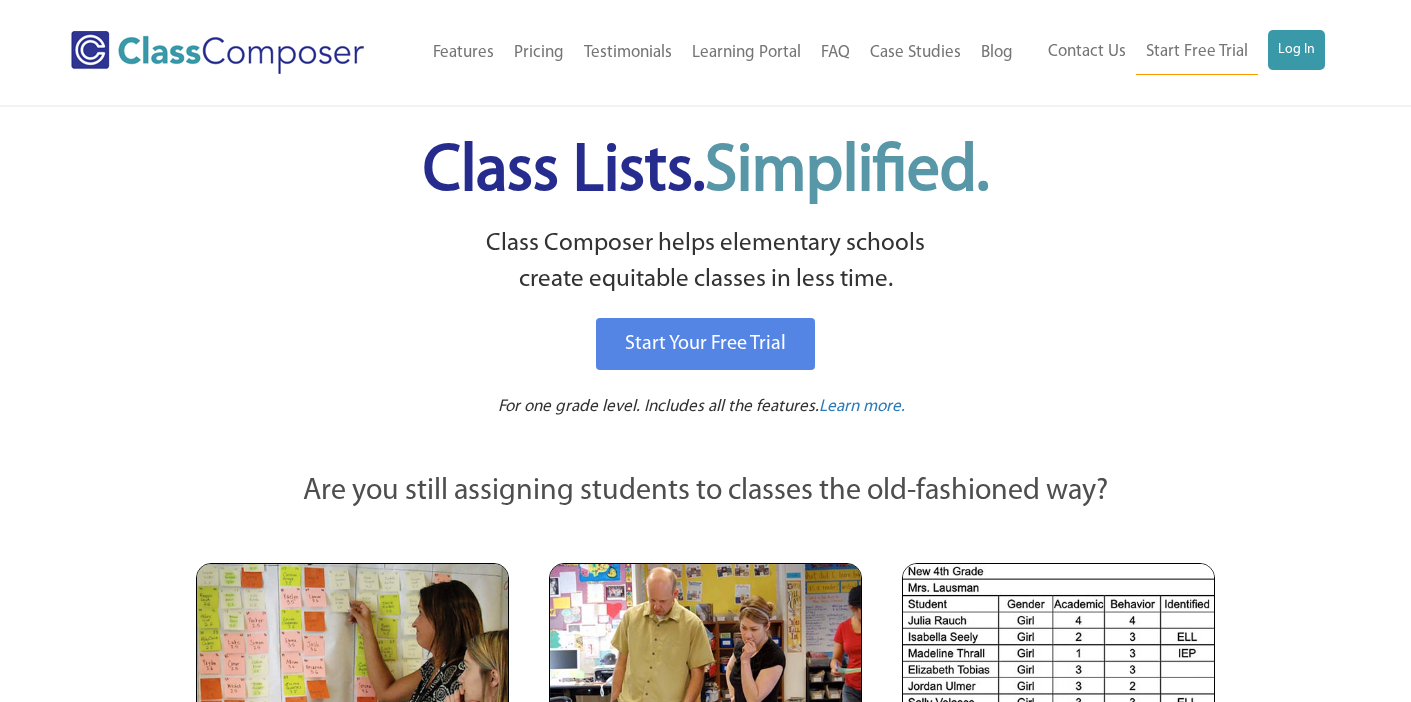 scroll, scrollTop: 0, scrollLeft: 0, axis: both 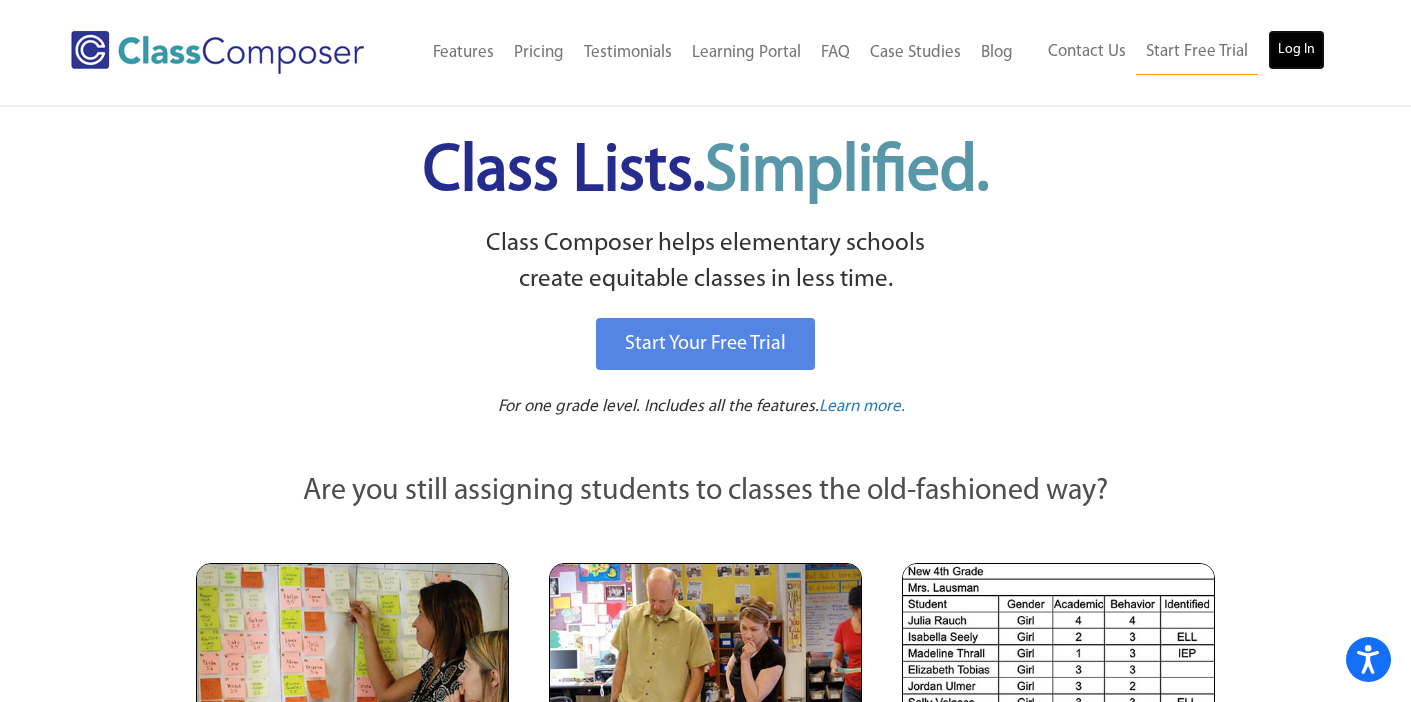 click on "Log In" at bounding box center [1296, 50] 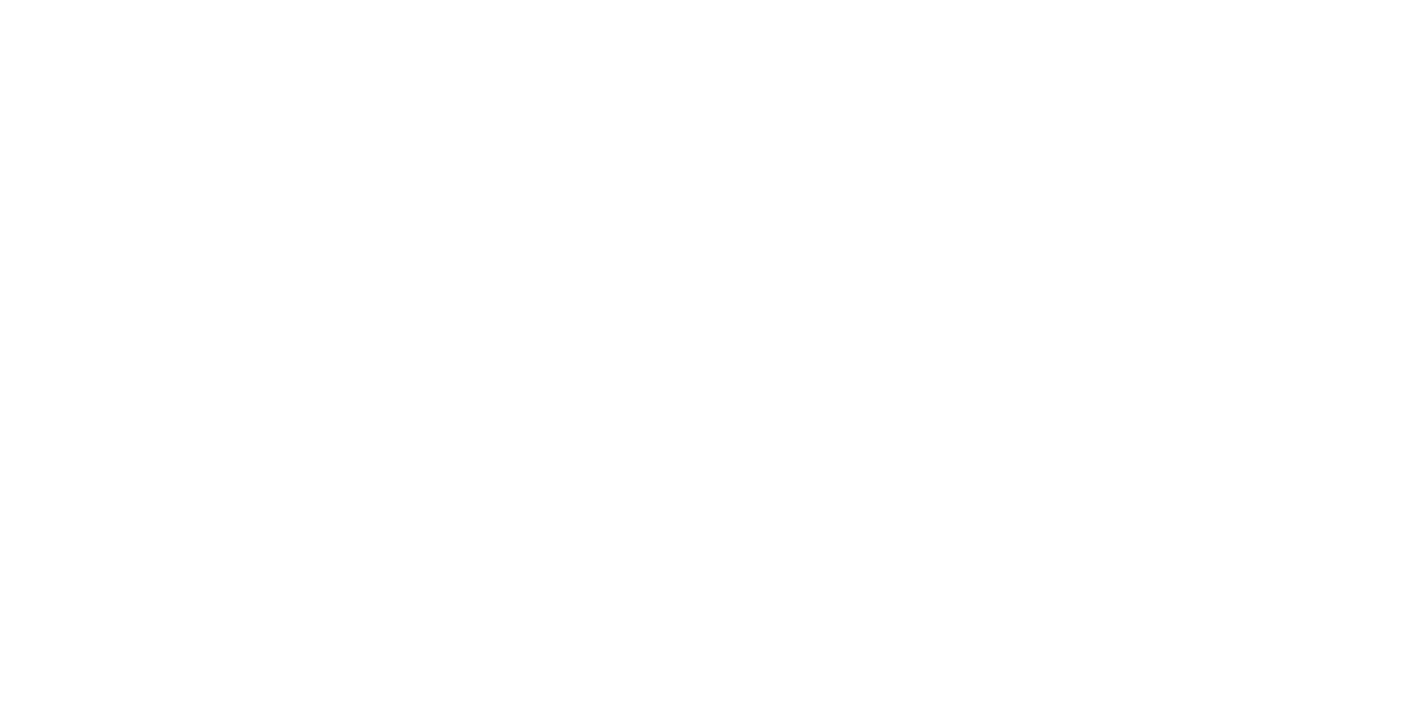 scroll, scrollTop: 0, scrollLeft: 0, axis: both 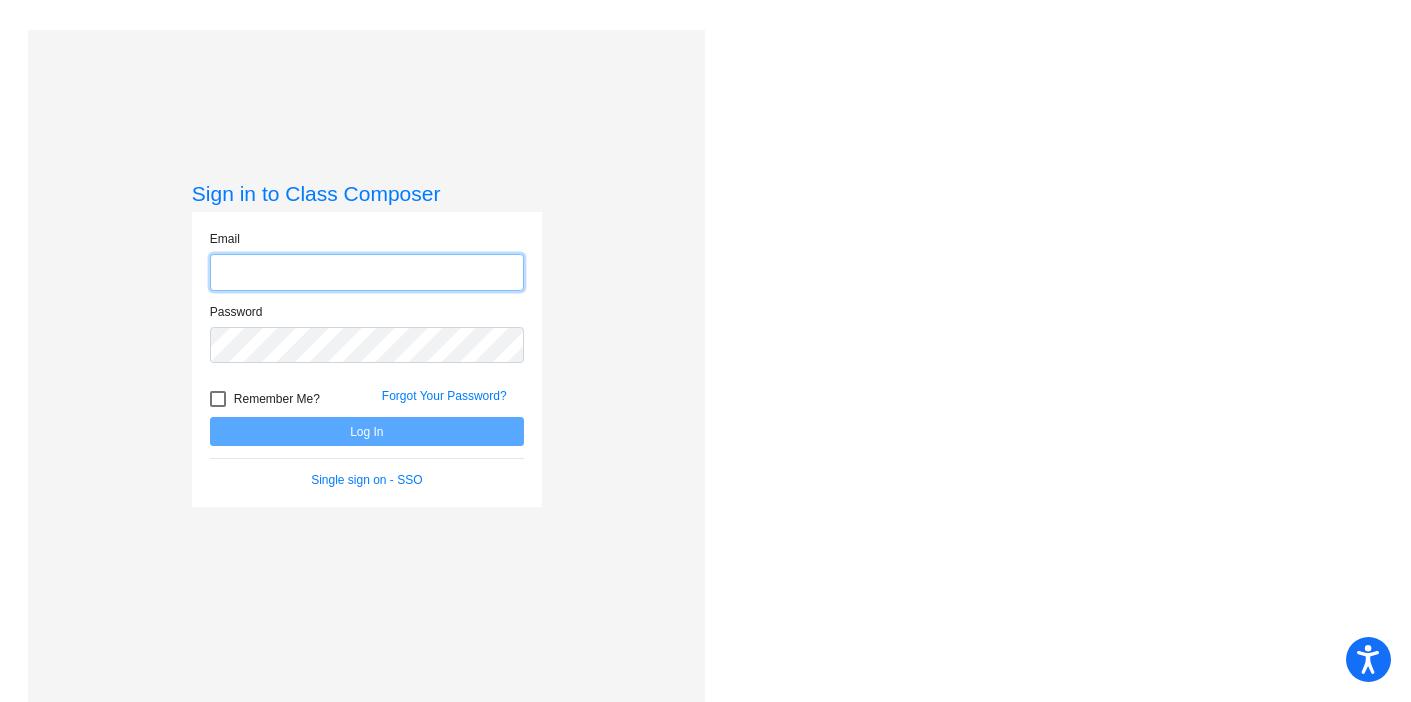 type on "[EMAIL]" 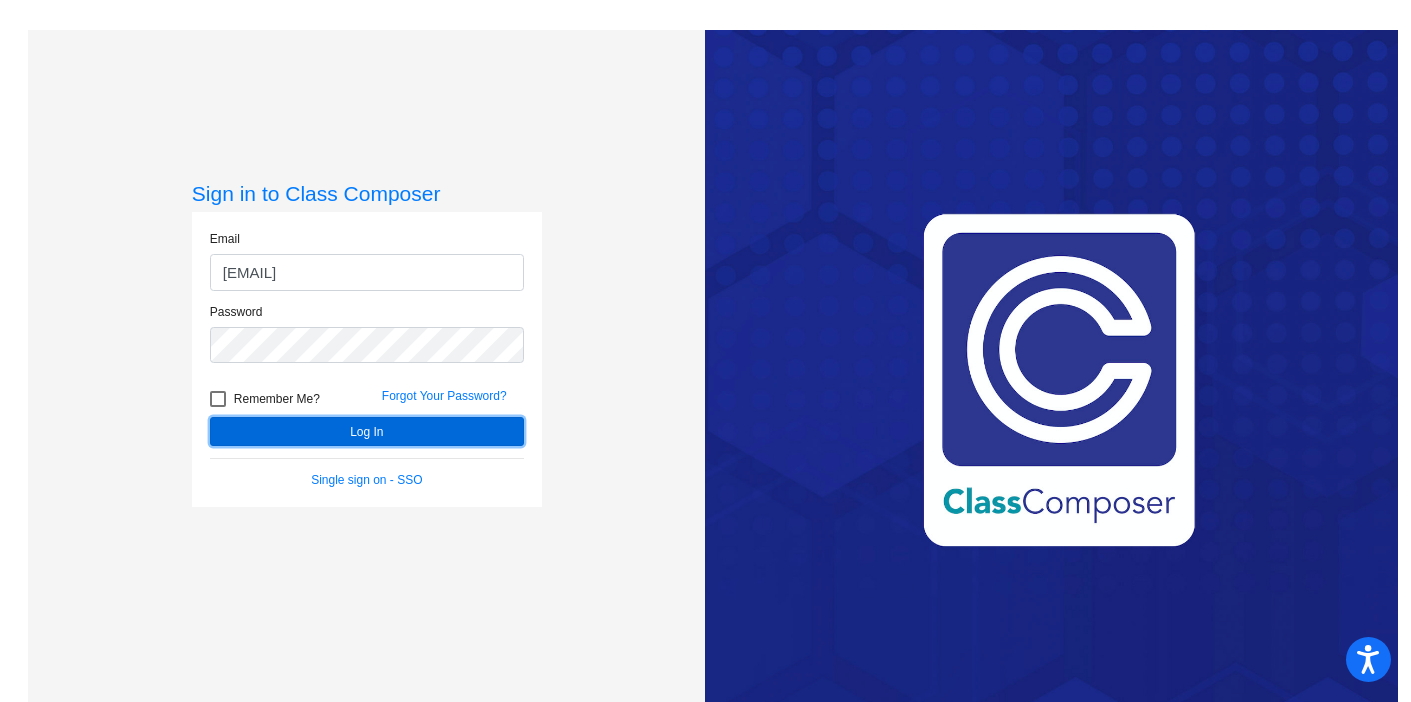 click on "Log In" 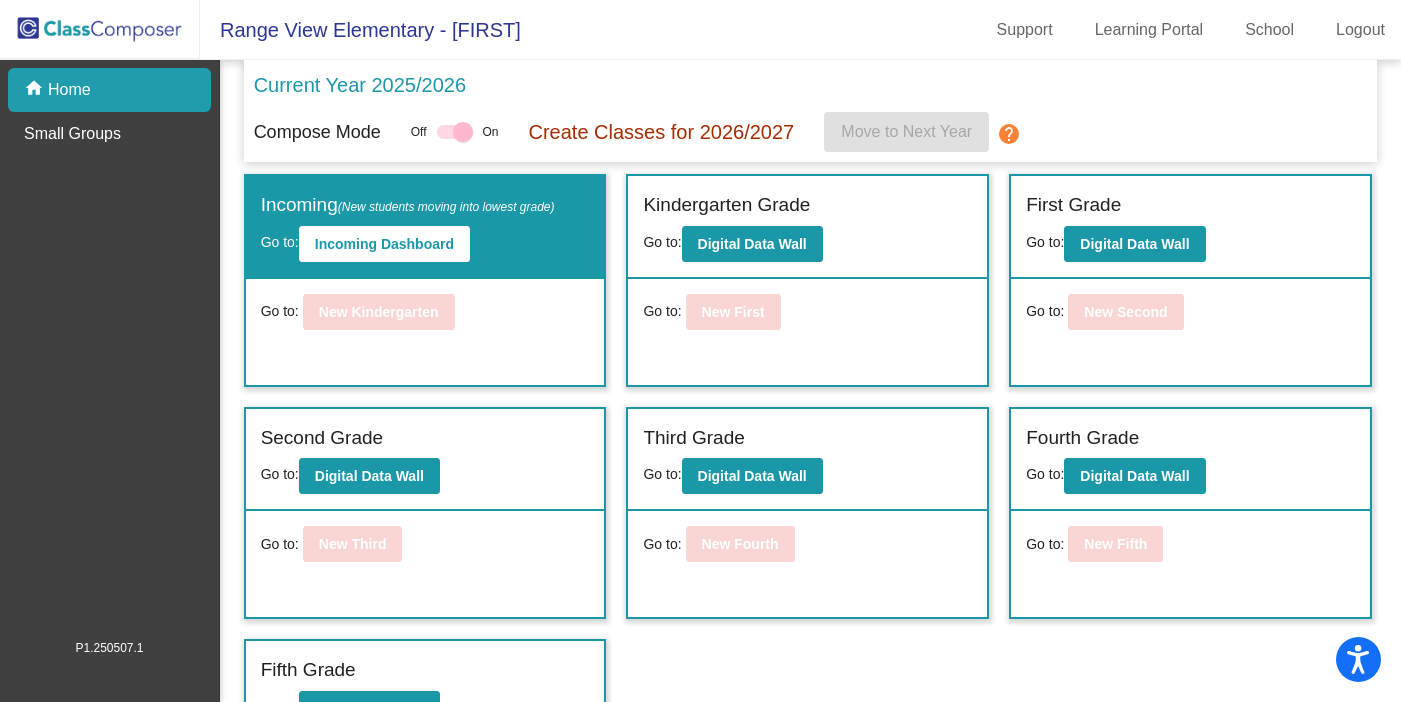 scroll, scrollTop: 44, scrollLeft: 0, axis: vertical 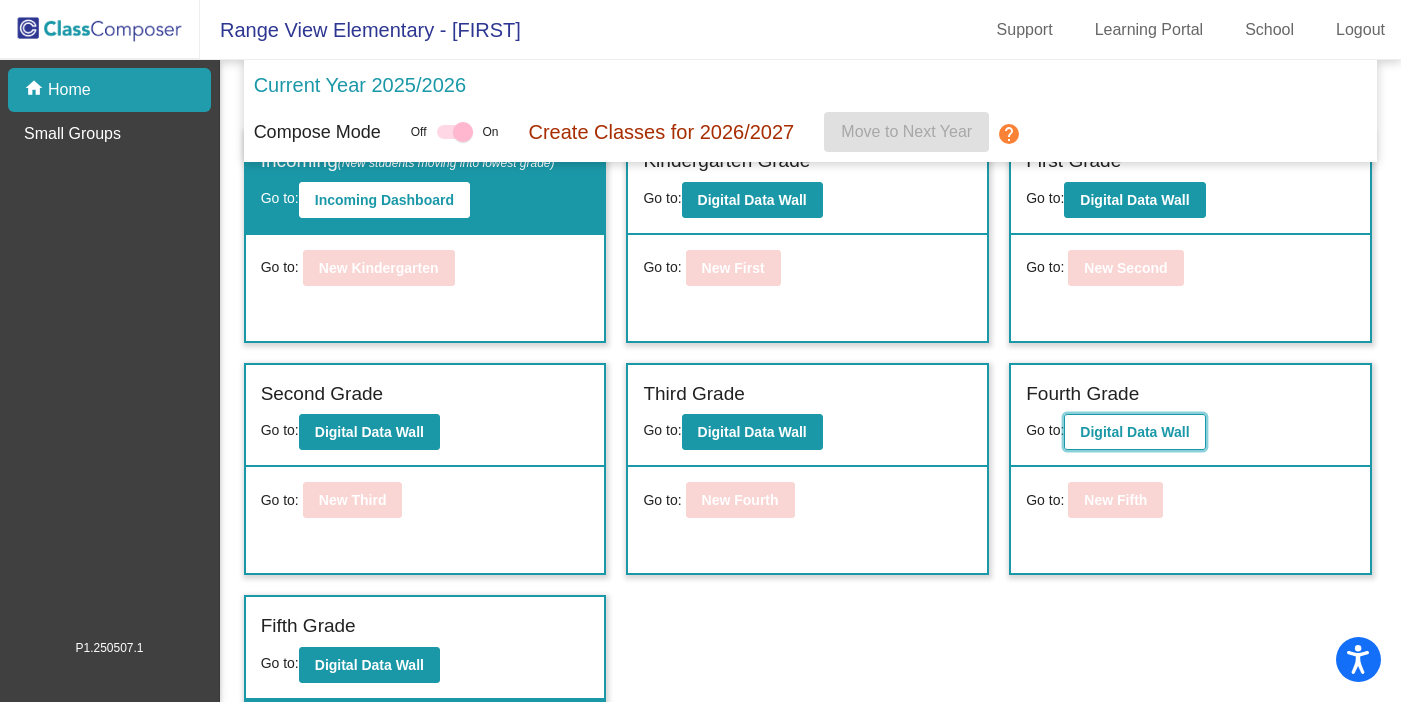click on "Digital Data Wall" 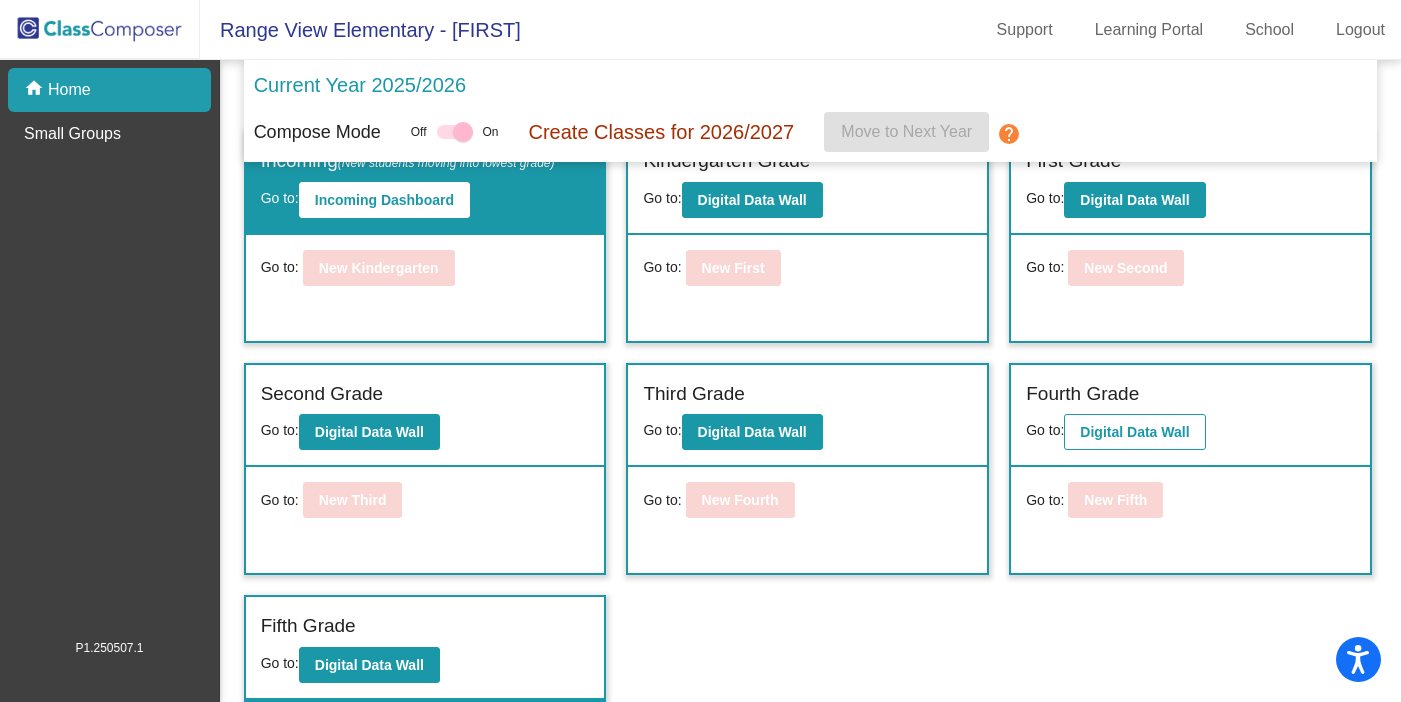 scroll, scrollTop: 0, scrollLeft: 0, axis: both 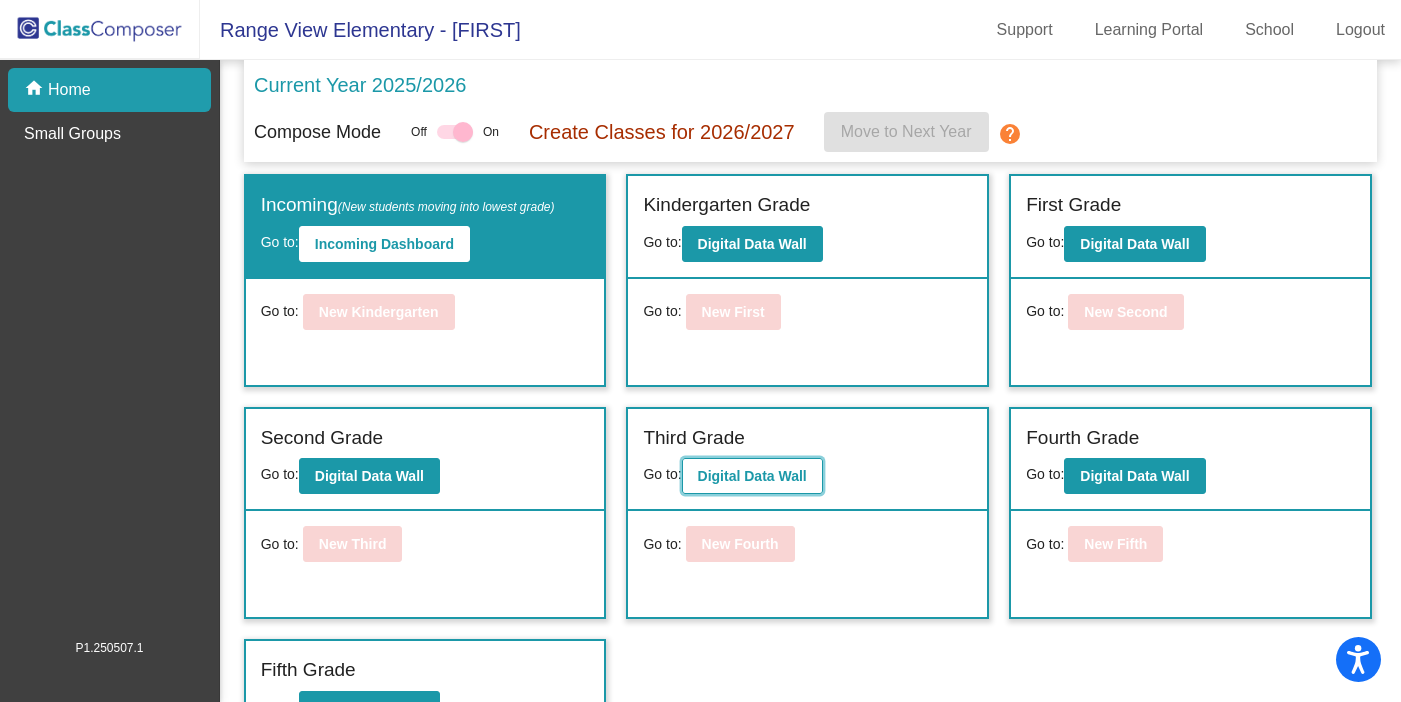 click on "Digital Data Wall" 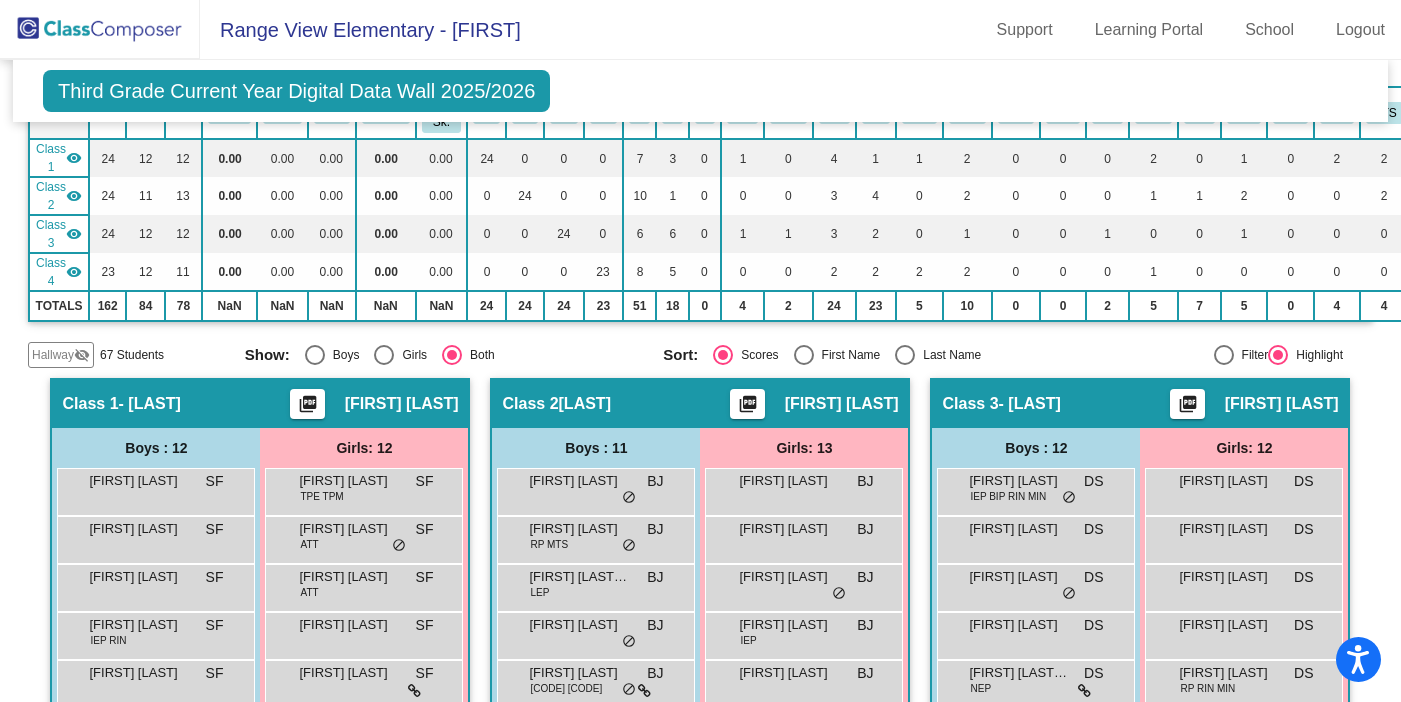 scroll, scrollTop: 0, scrollLeft: 0, axis: both 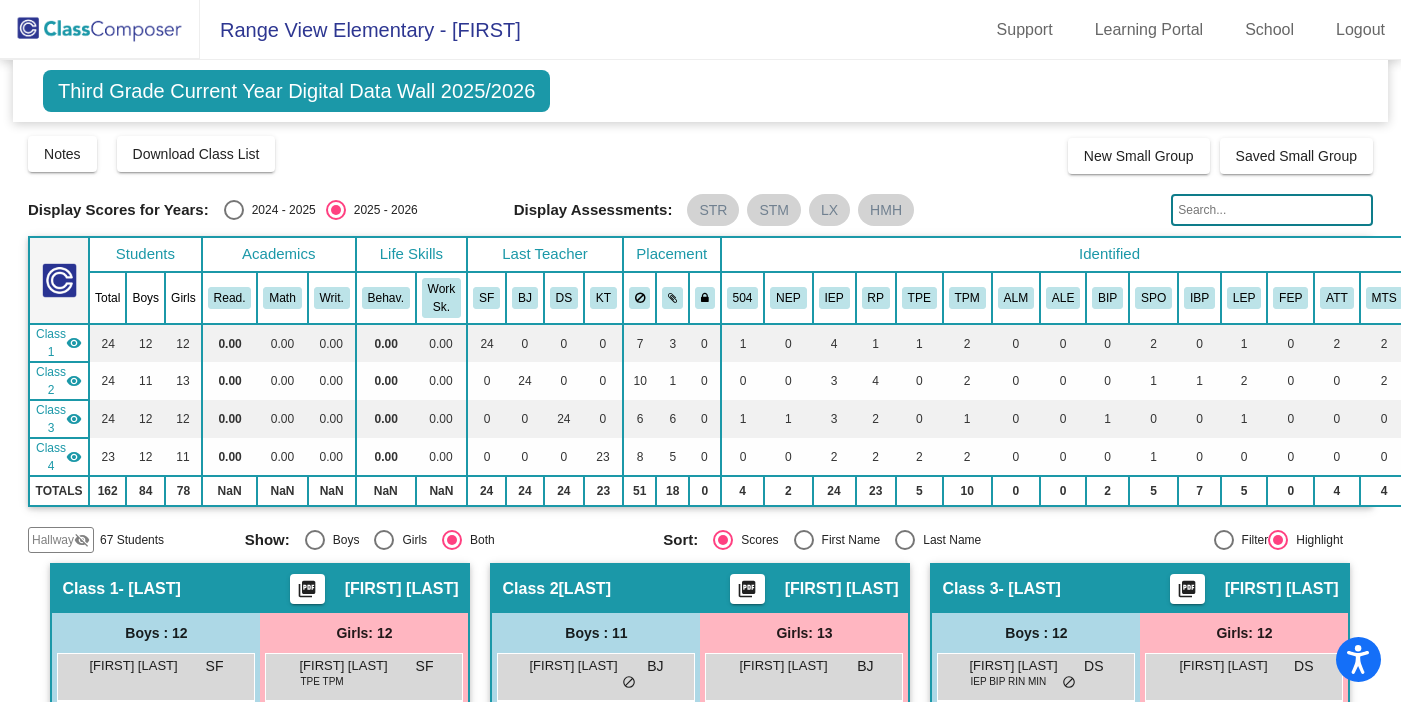 click 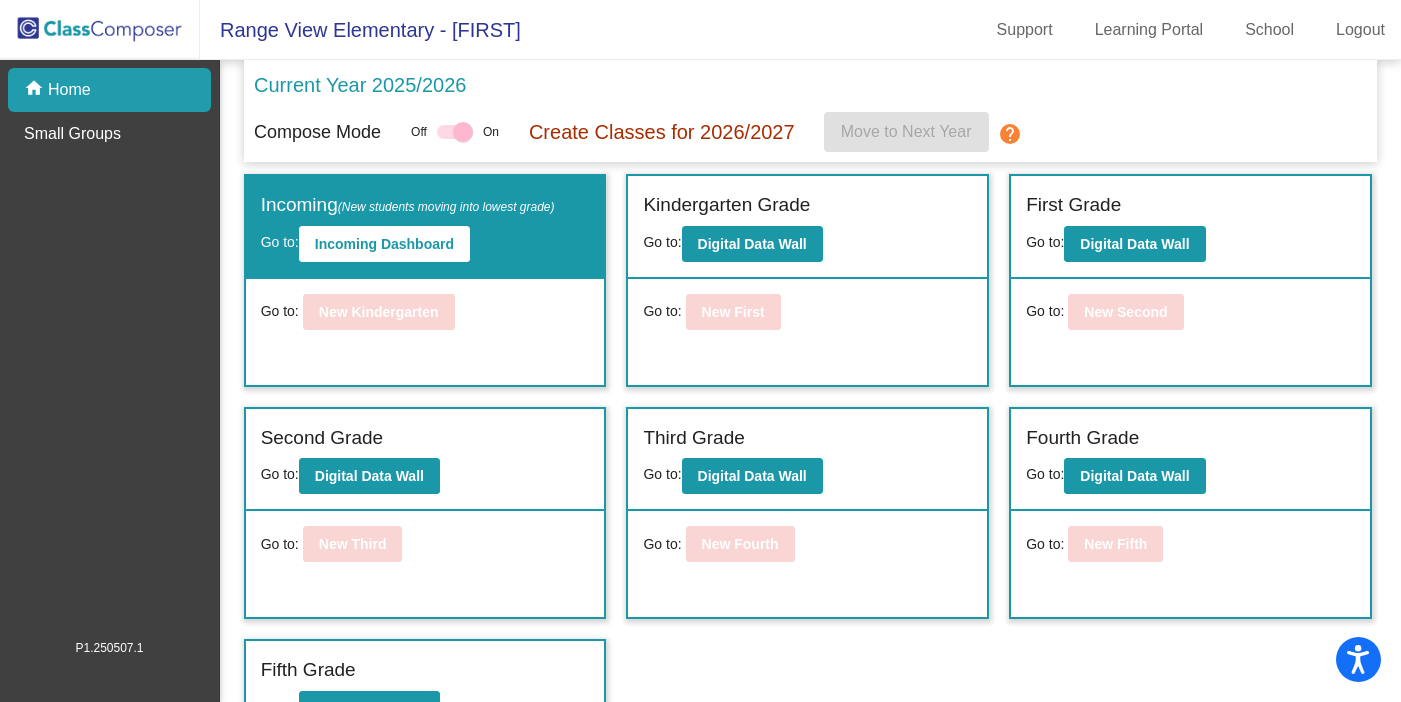 scroll, scrollTop: 44, scrollLeft: 0, axis: vertical 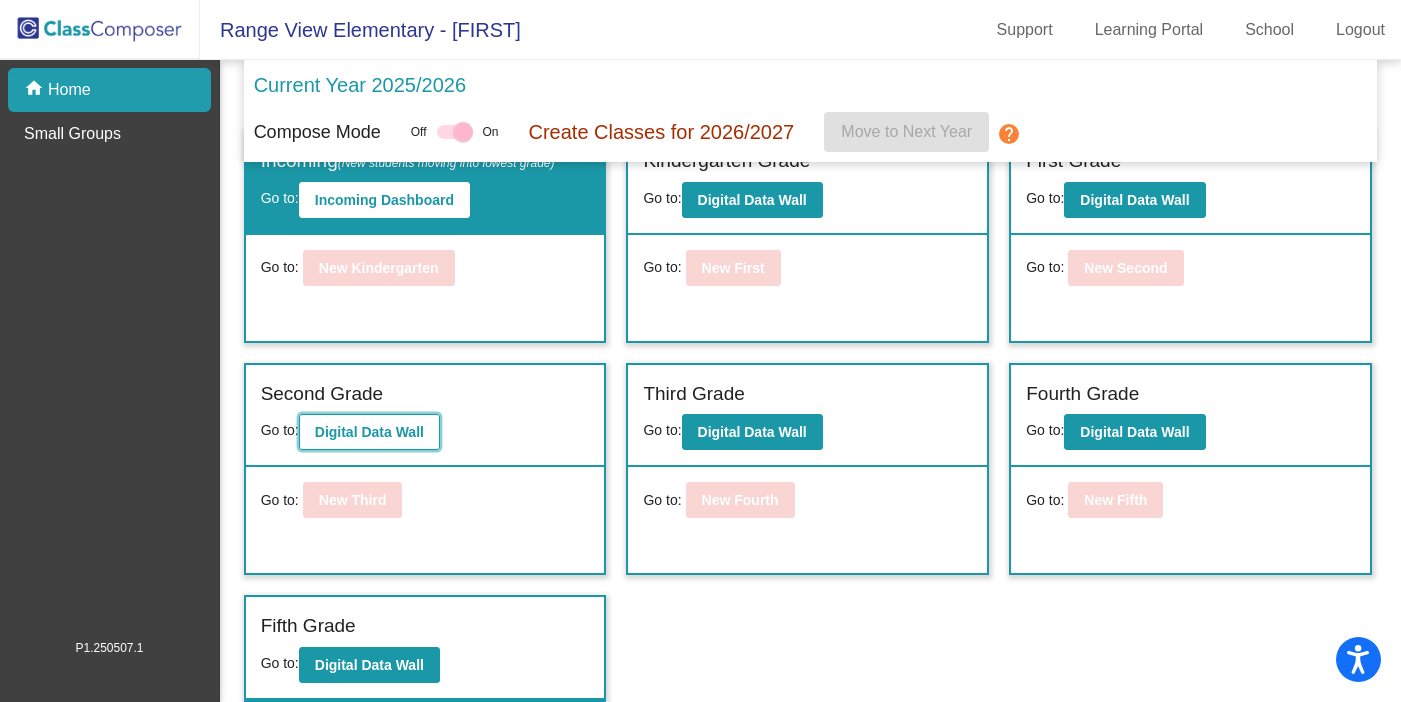 click on "Digital Data Wall" 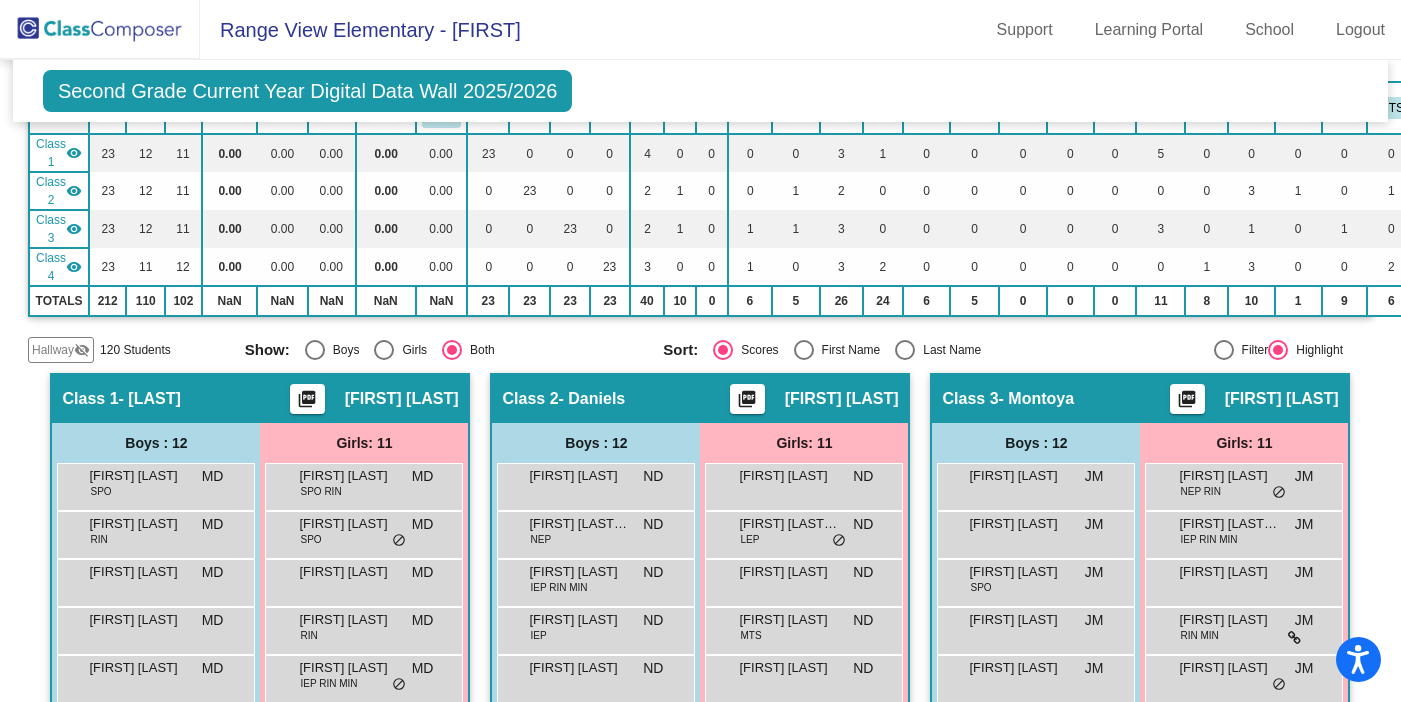 scroll, scrollTop: 0, scrollLeft: 0, axis: both 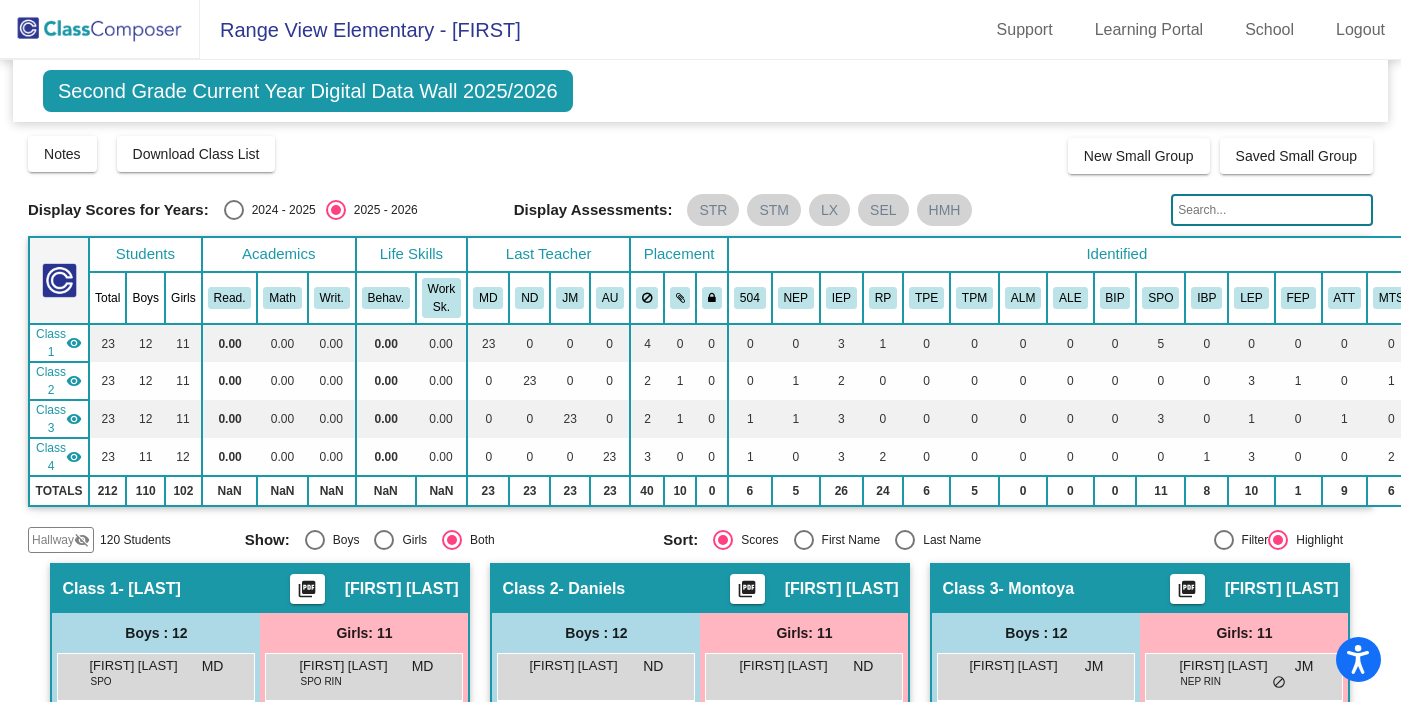 click on "Range View Elementary - Sam" 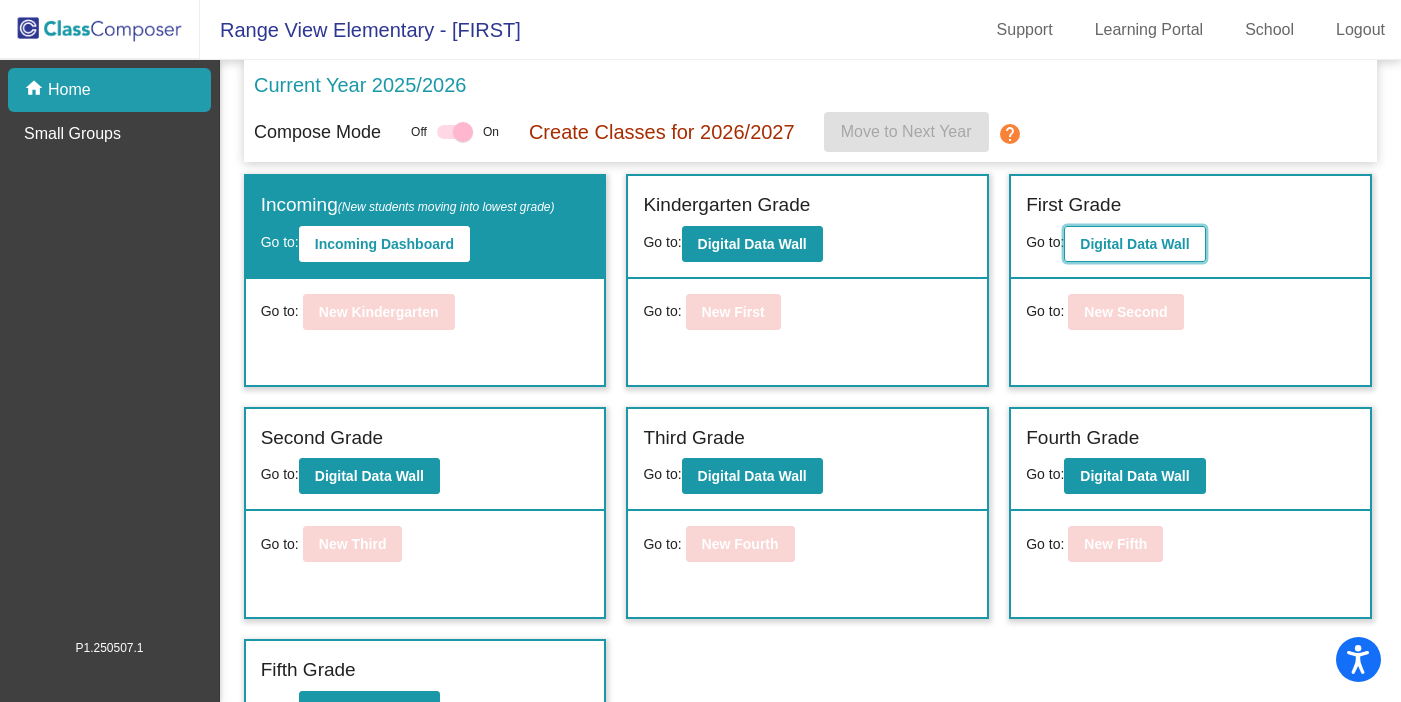 click on "Digital Data Wall" 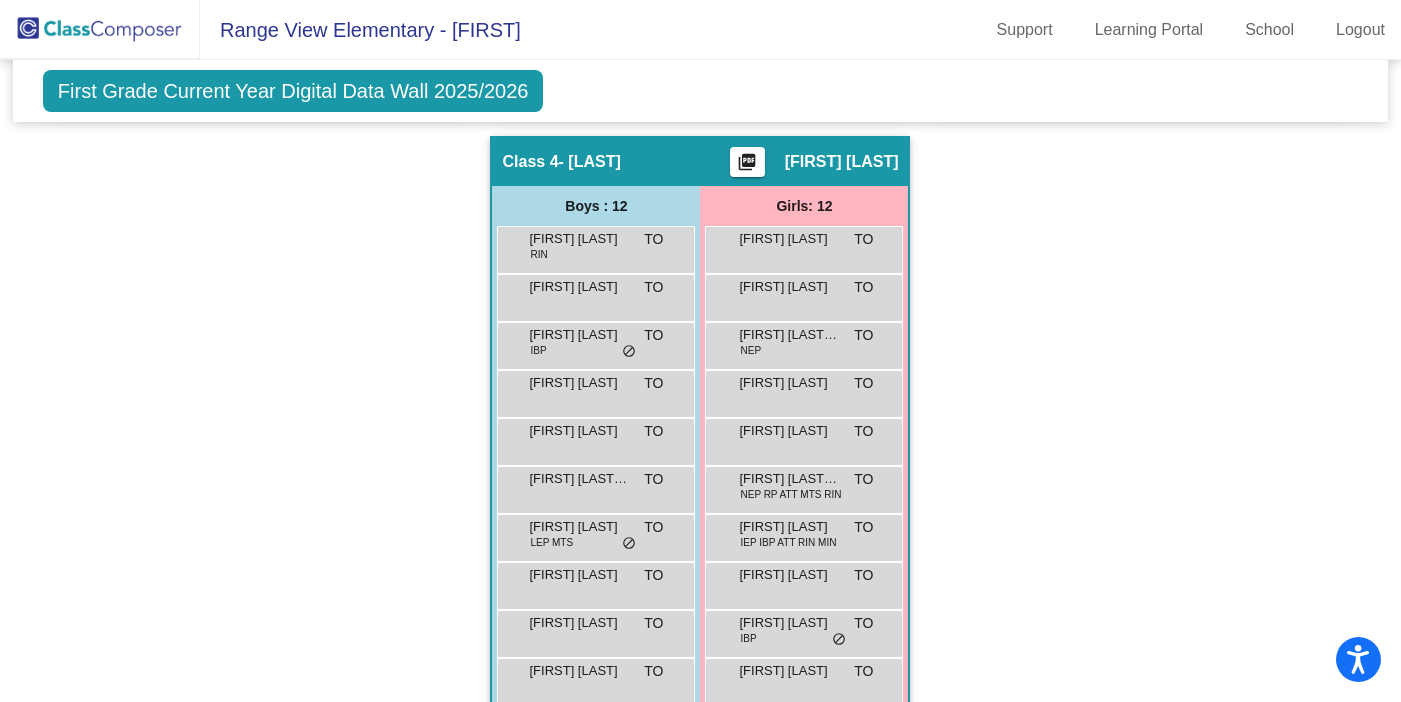 scroll, scrollTop: 1101, scrollLeft: 0, axis: vertical 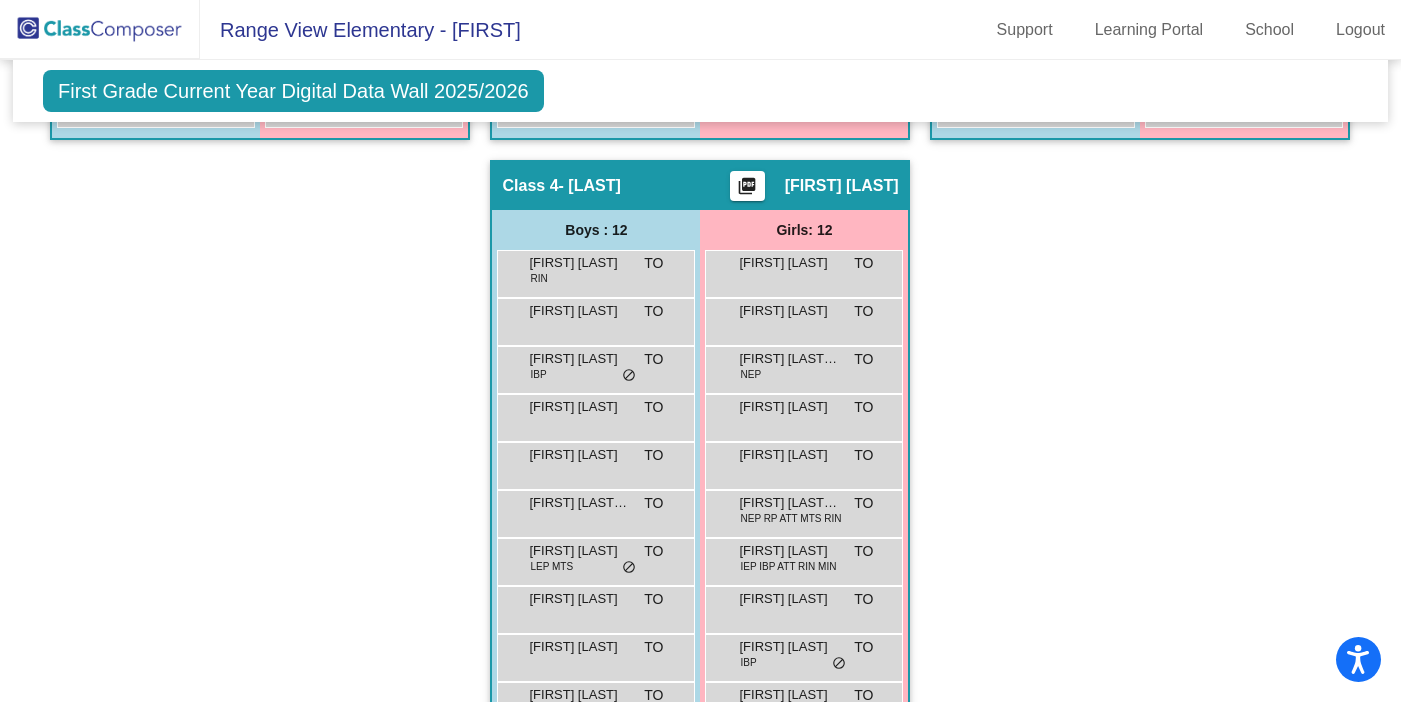 click on "Grayson Garza IEP KJ lock do_not_disturb_alt" at bounding box center [1033, -379] 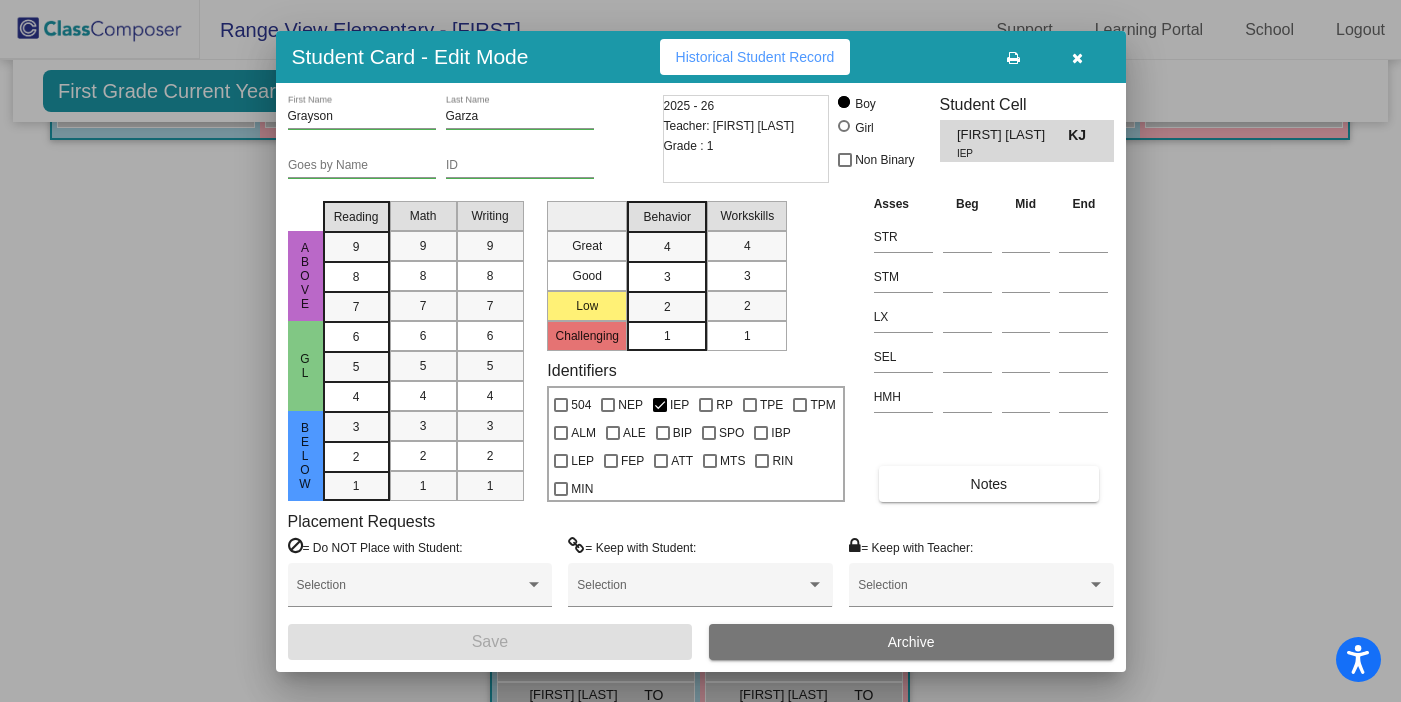 click at bounding box center [1077, 58] 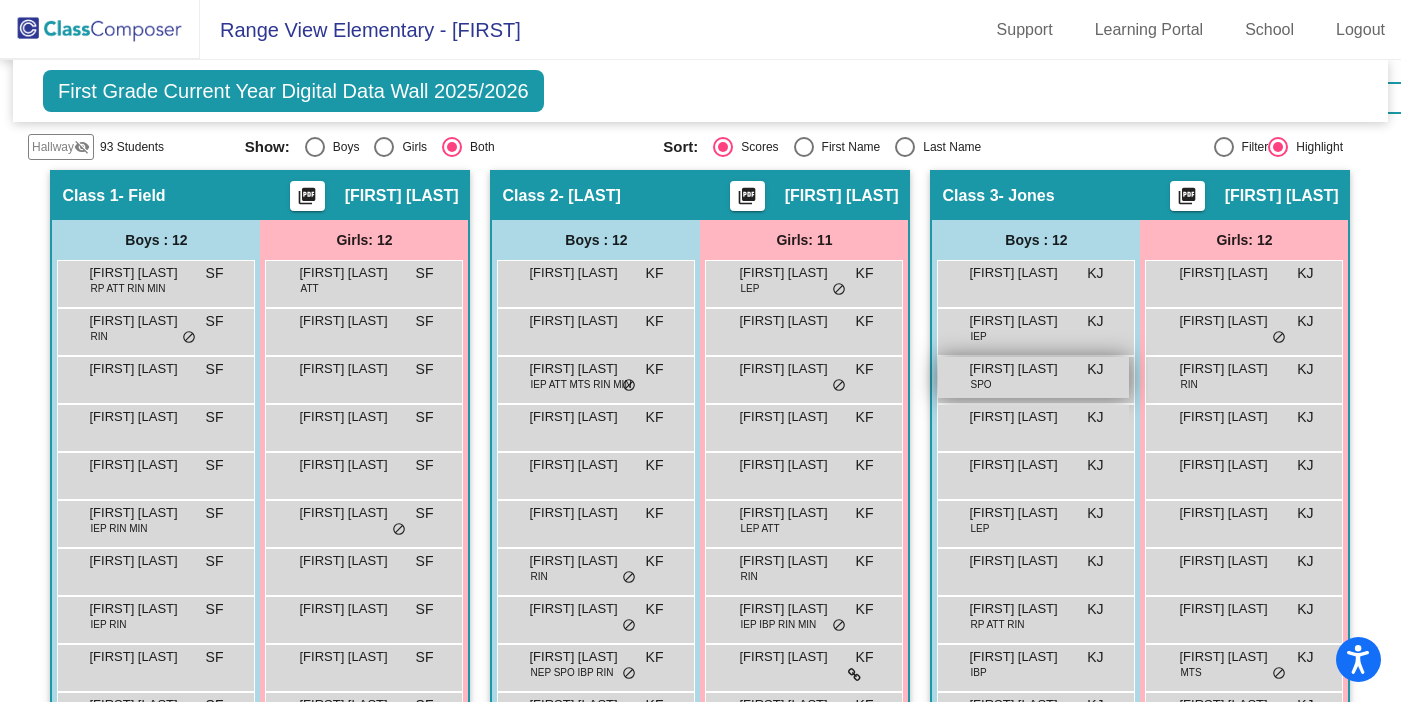 scroll, scrollTop: 0, scrollLeft: 0, axis: both 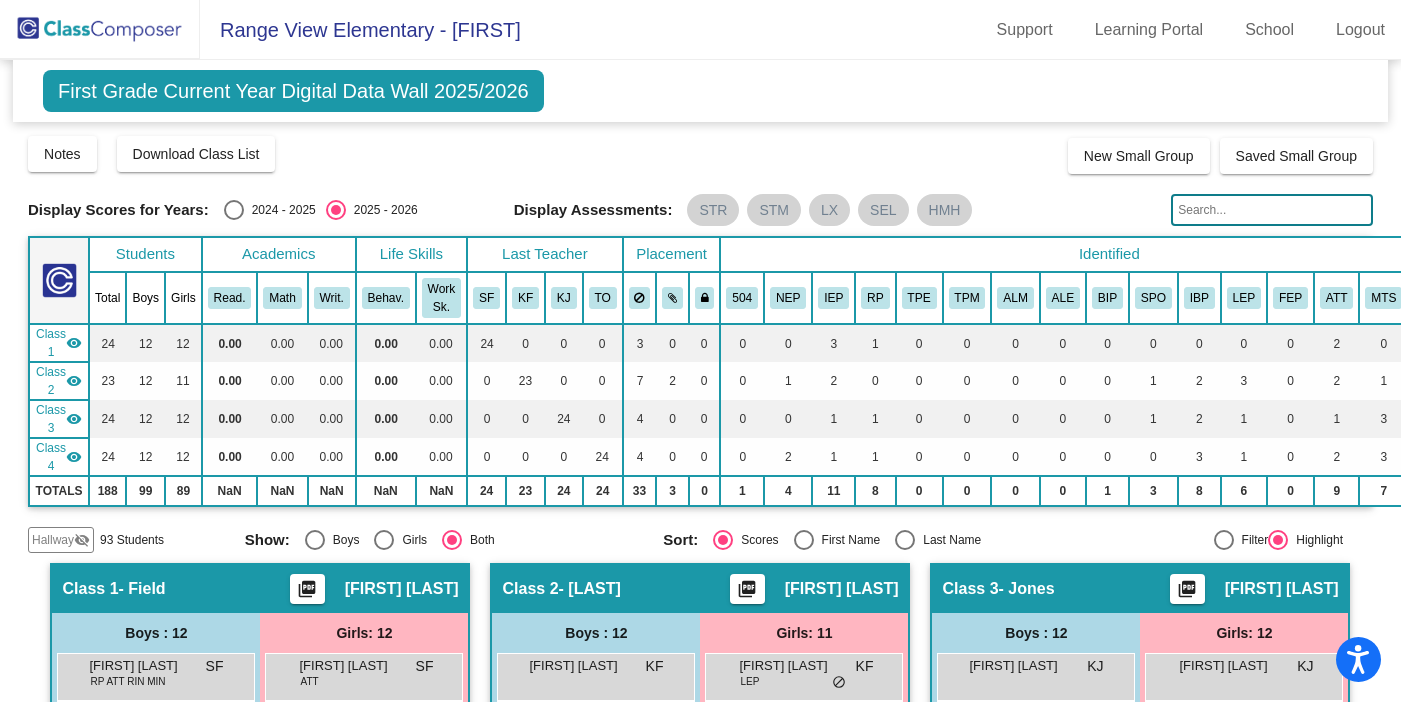 click 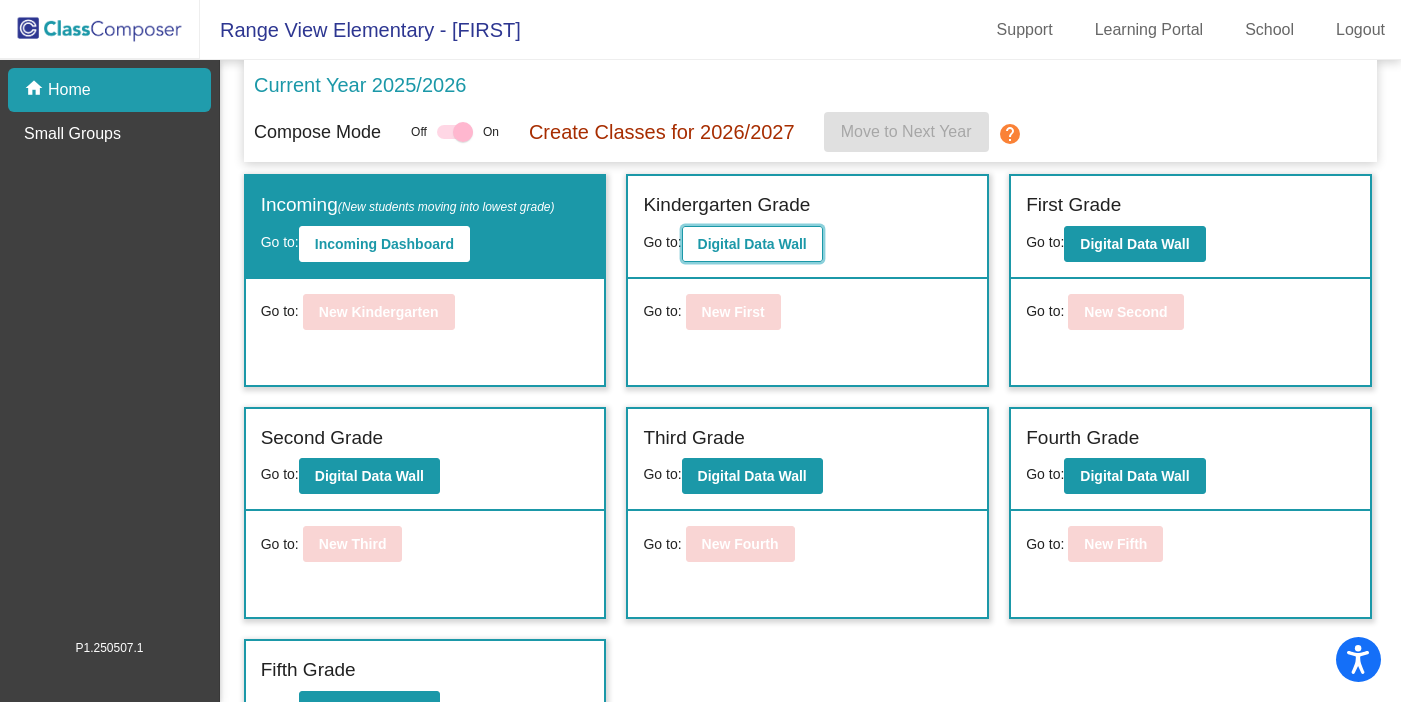 click on "Digital Data Wall" 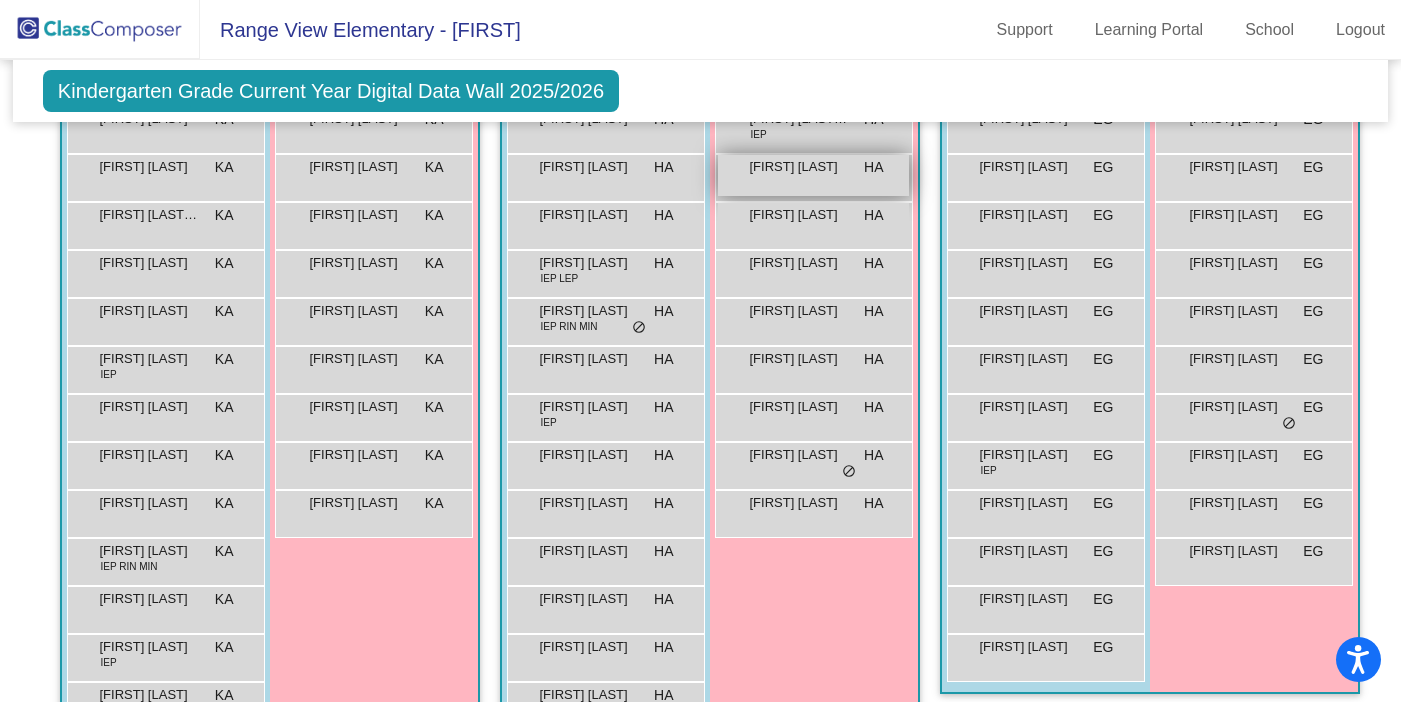 scroll, scrollTop: 626, scrollLeft: 0, axis: vertical 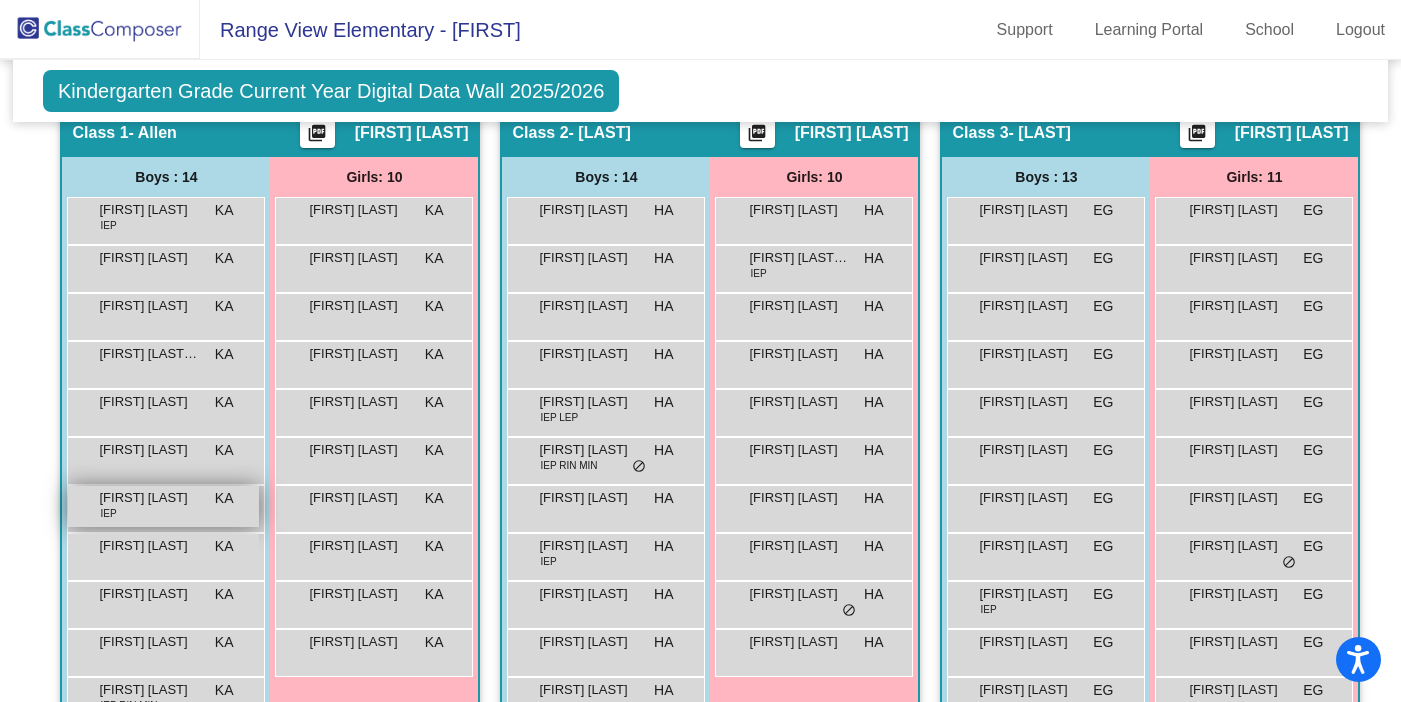 click on "Henry Brady" at bounding box center (149, 498) 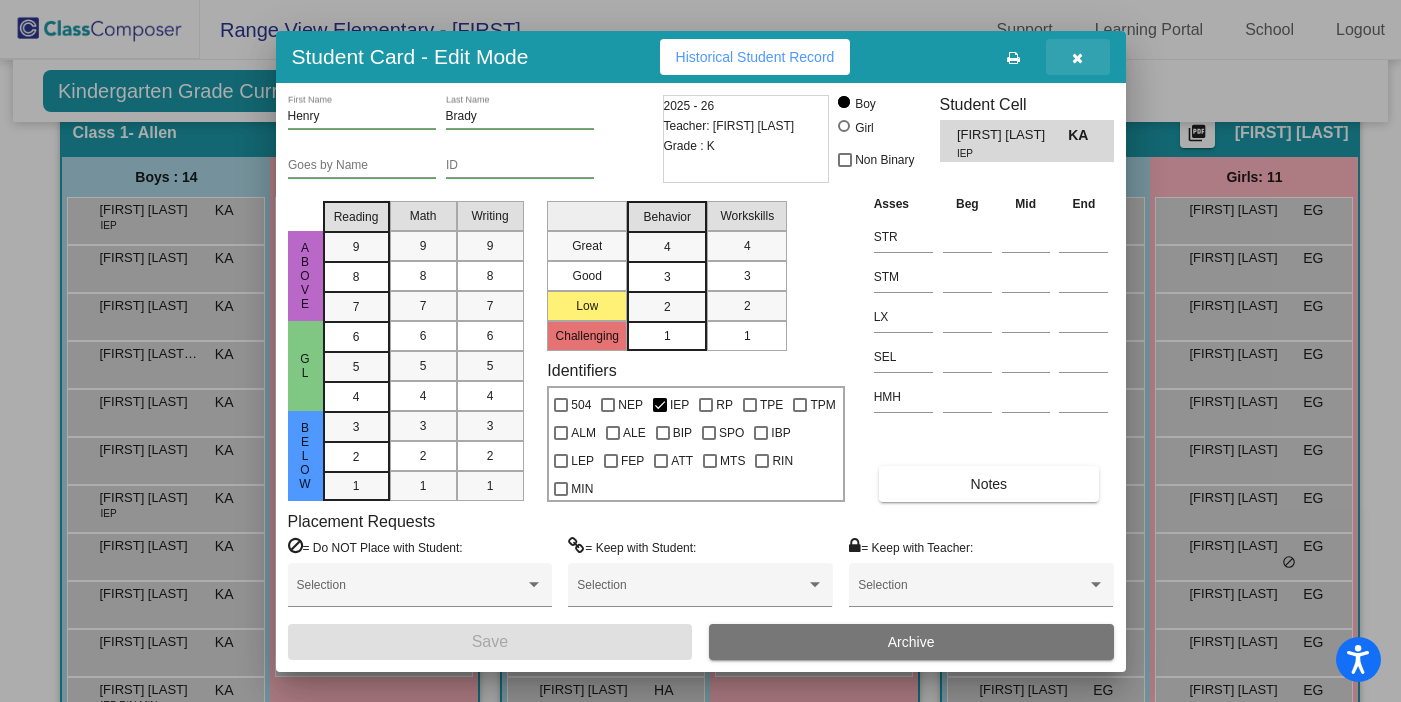 click at bounding box center [1077, 58] 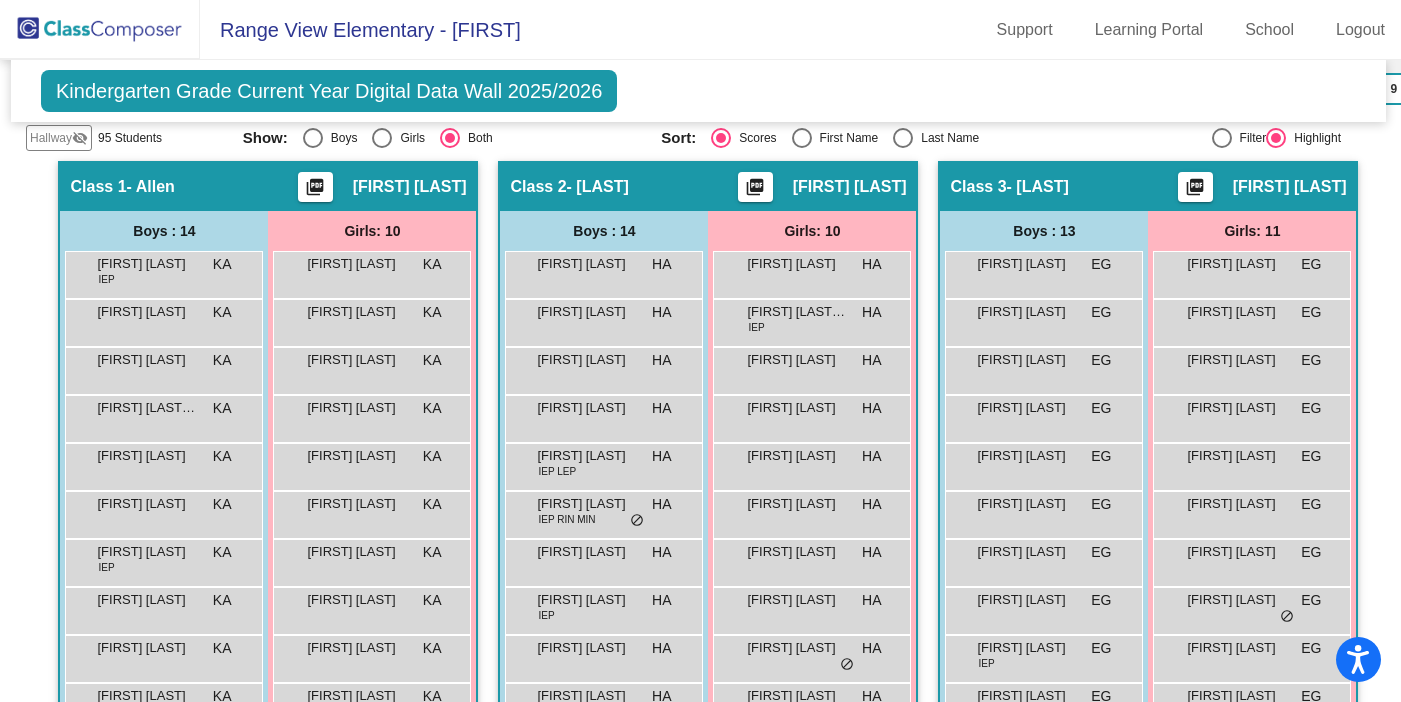 scroll, scrollTop: 0, scrollLeft: 2, axis: horizontal 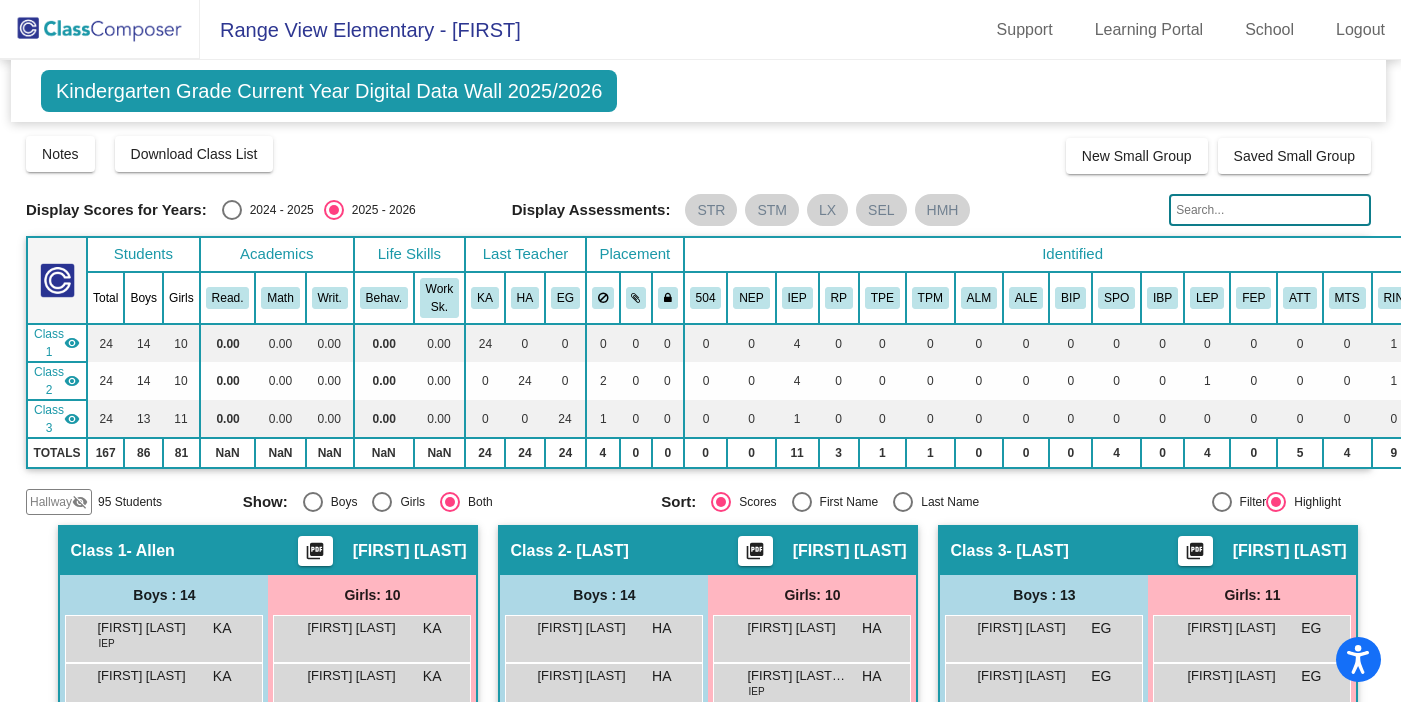 click 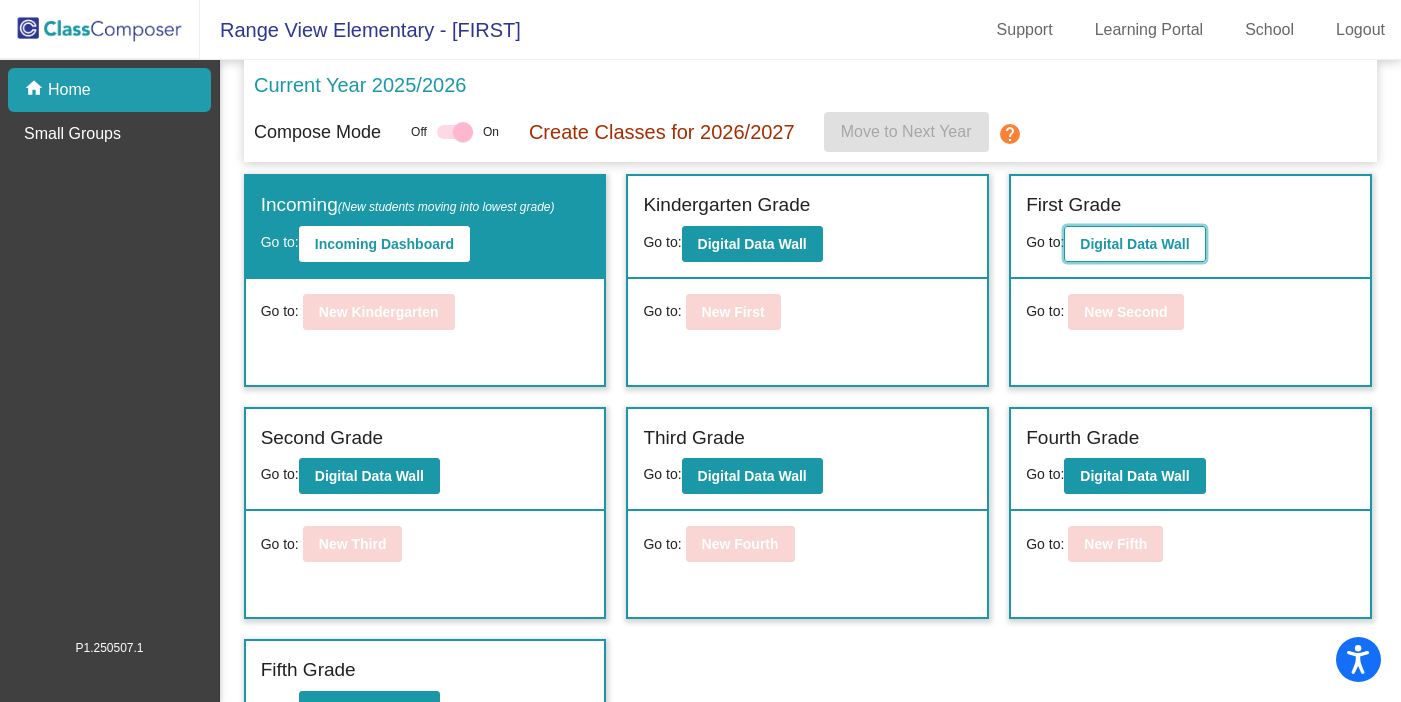 click on "Digital Data Wall" 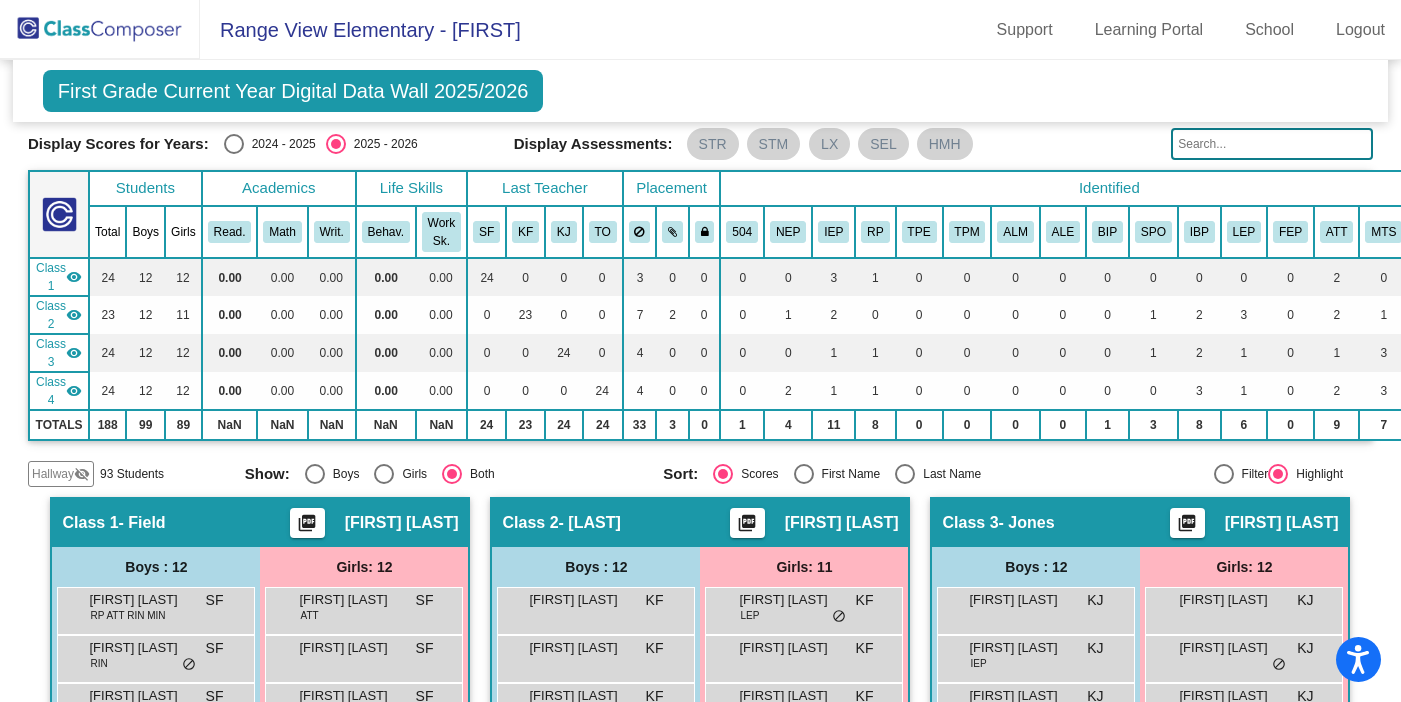 scroll, scrollTop: 0, scrollLeft: 0, axis: both 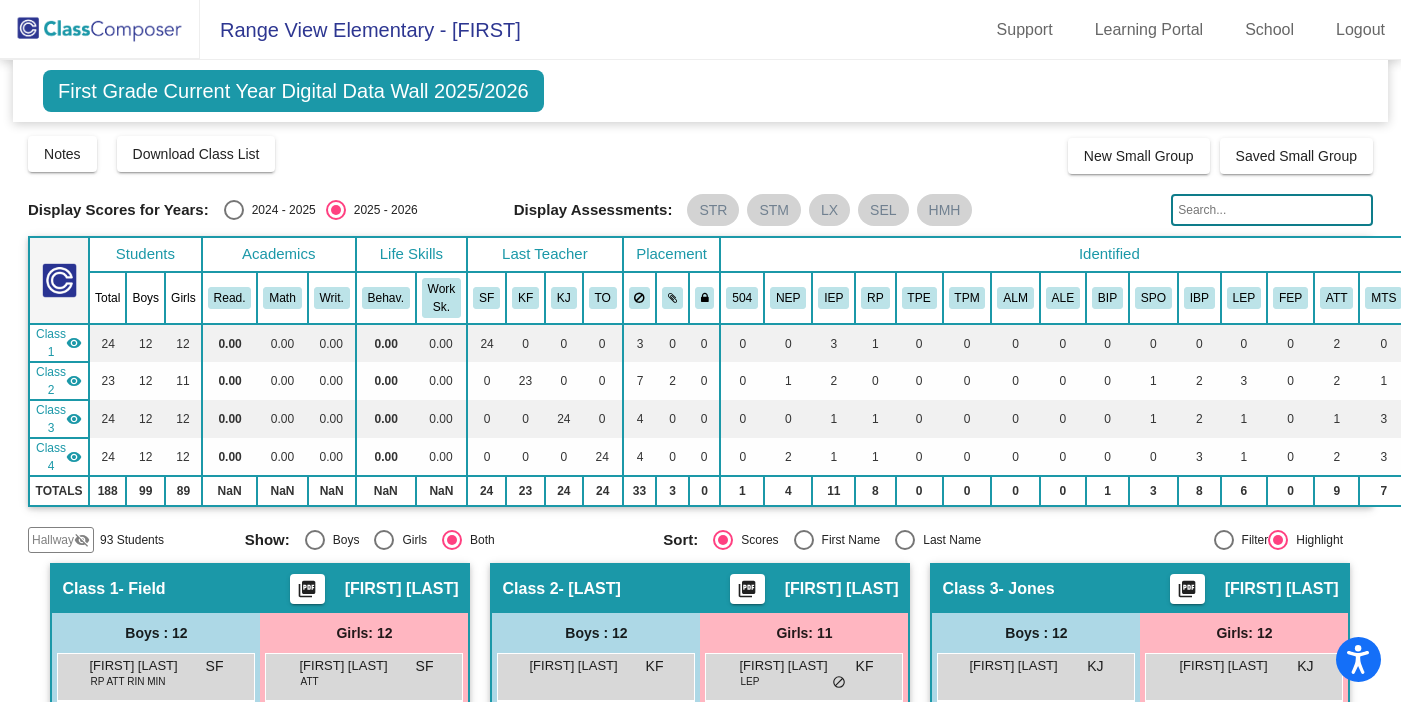 click 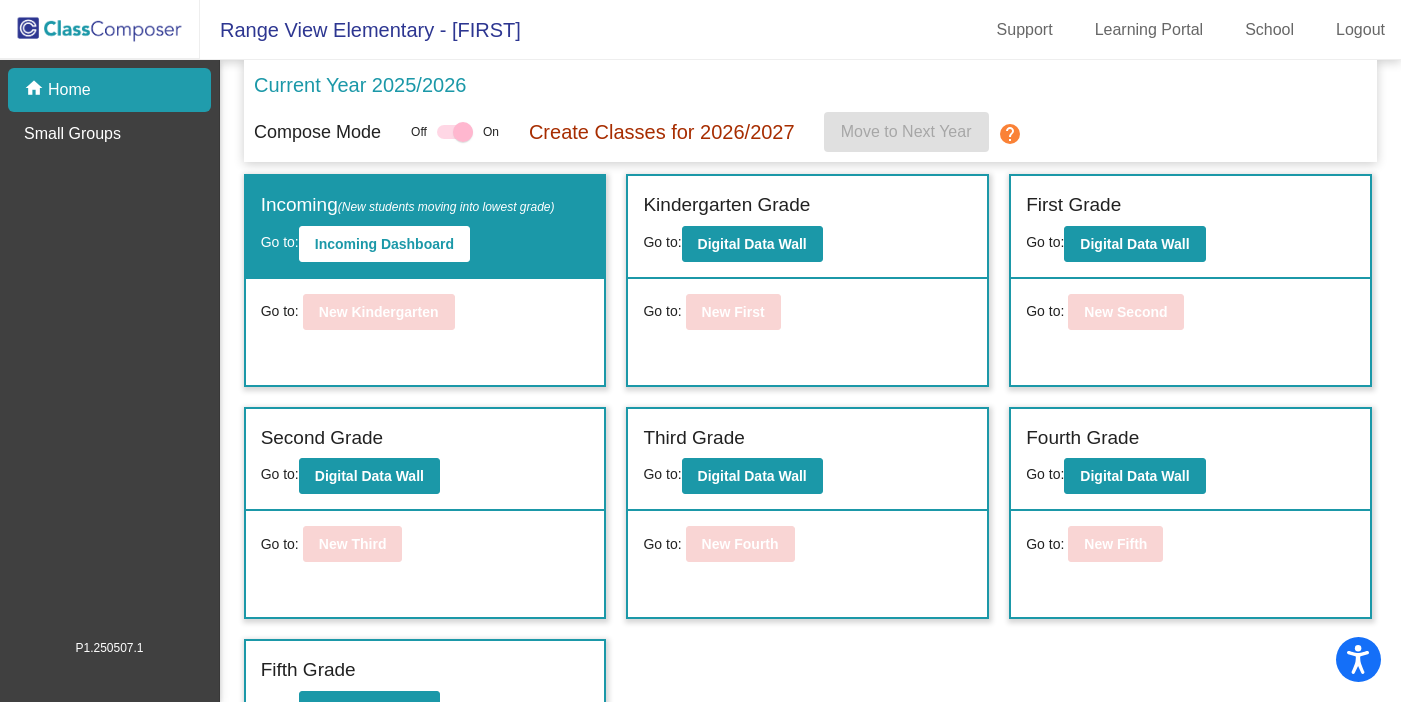 scroll, scrollTop: 44, scrollLeft: 0, axis: vertical 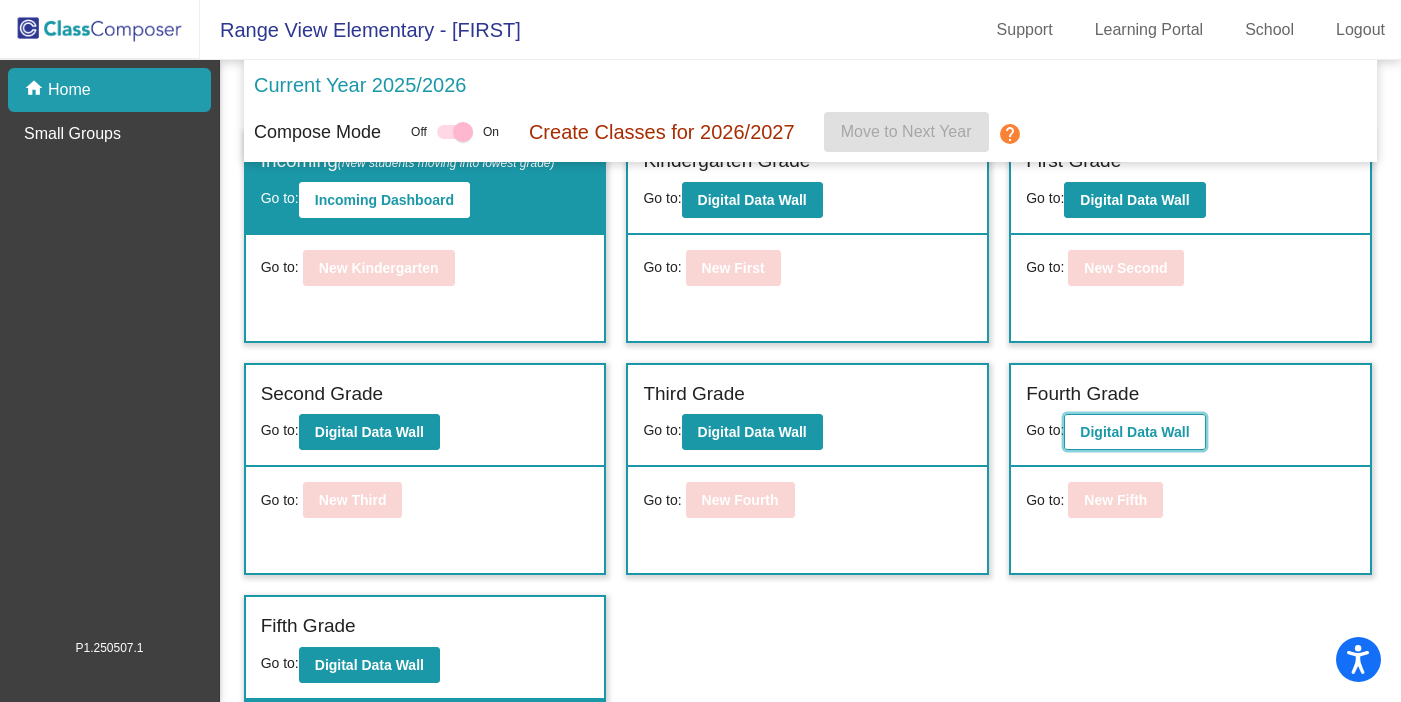 click on "Digital Data Wall" 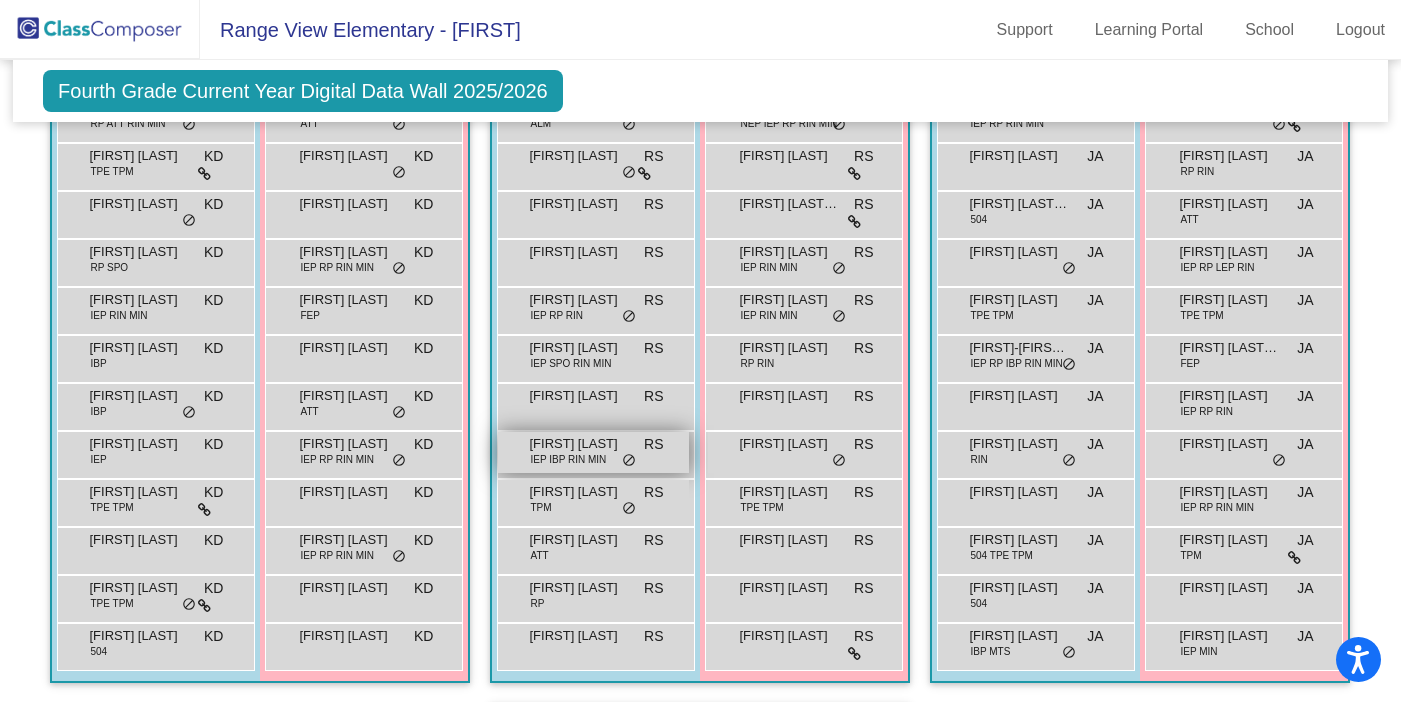 scroll, scrollTop: 607, scrollLeft: 0, axis: vertical 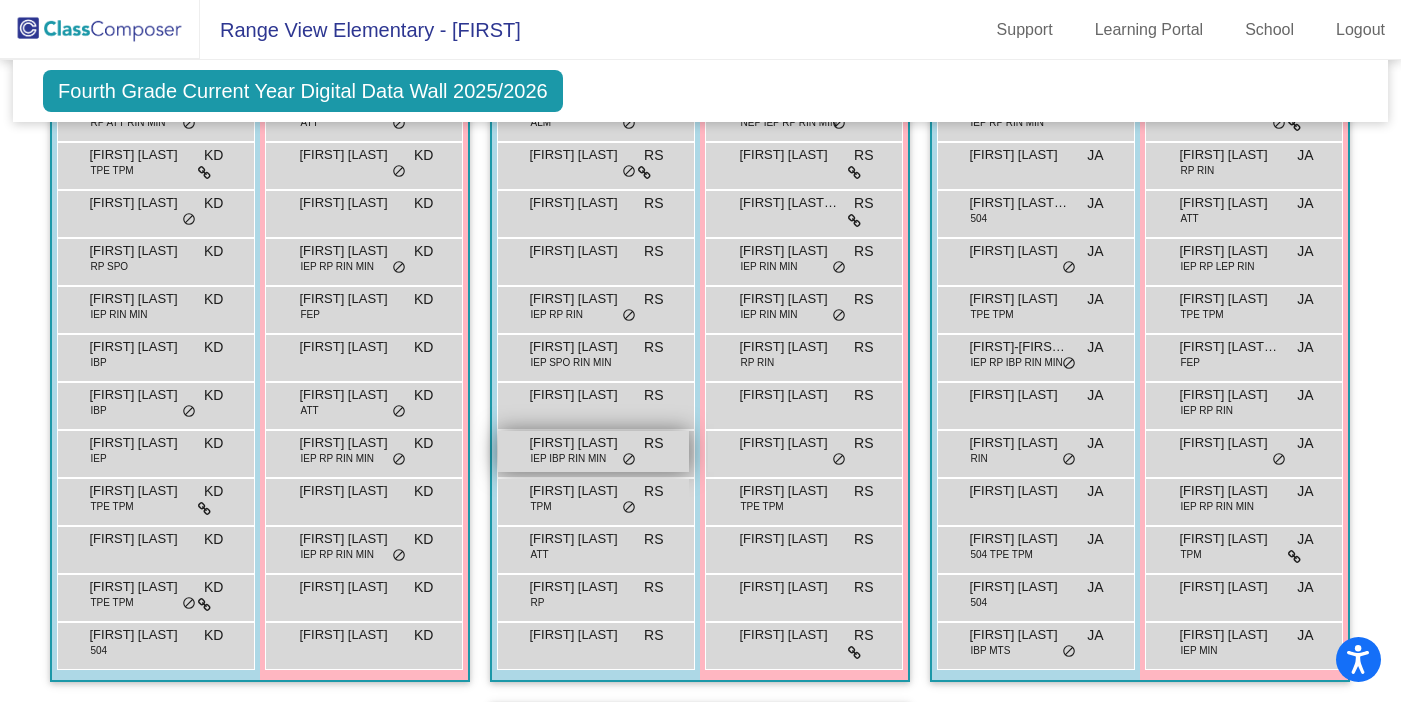 click on "IEP IBP RIN MIN" at bounding box center [568, 458] 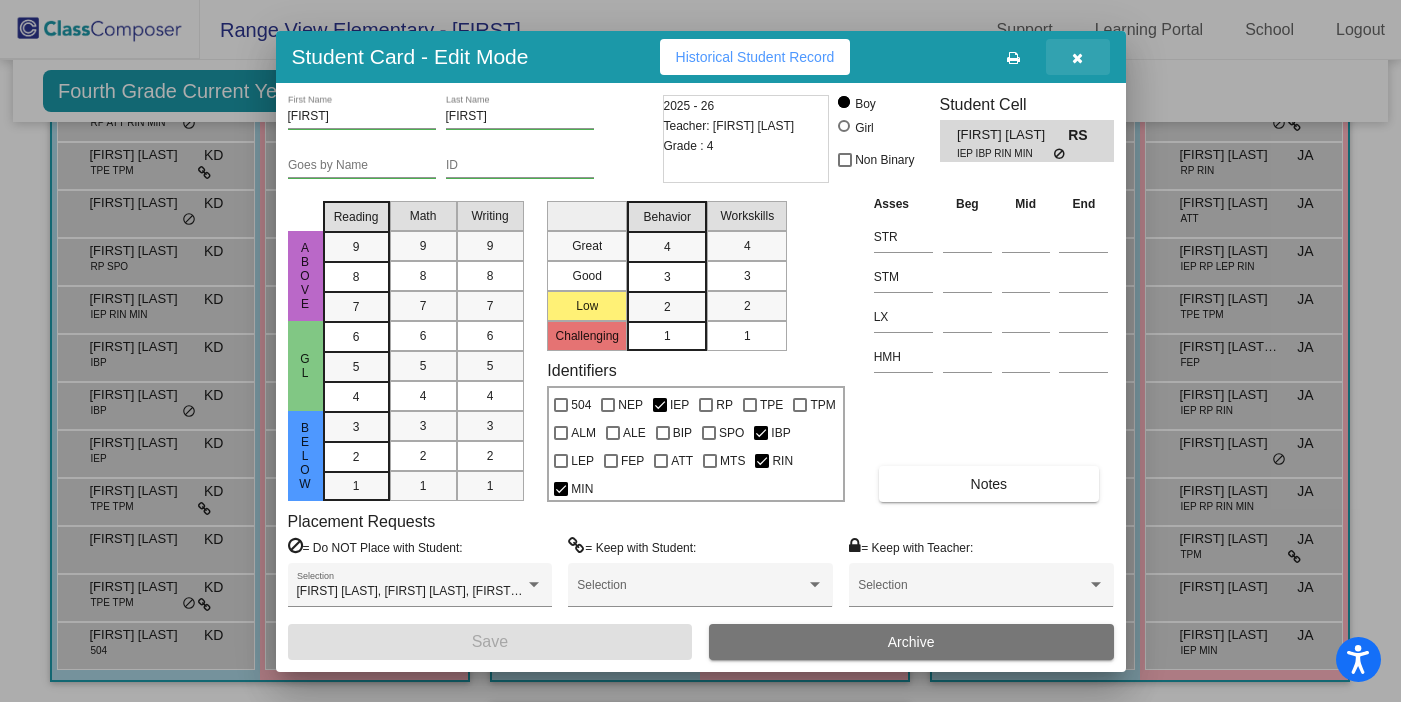 click at bounding box center (1077, 58) 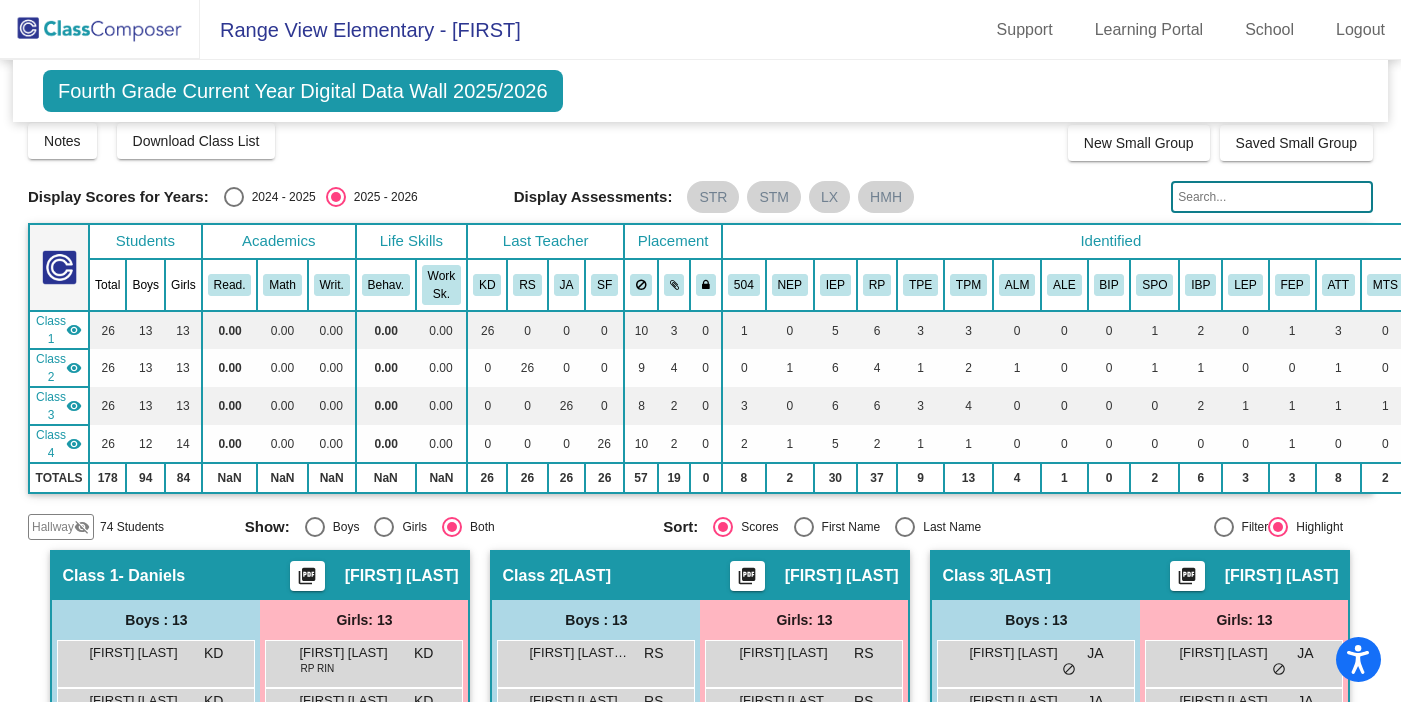 scroll, scrollTop: 0, scrollLeft: 0, axis: both 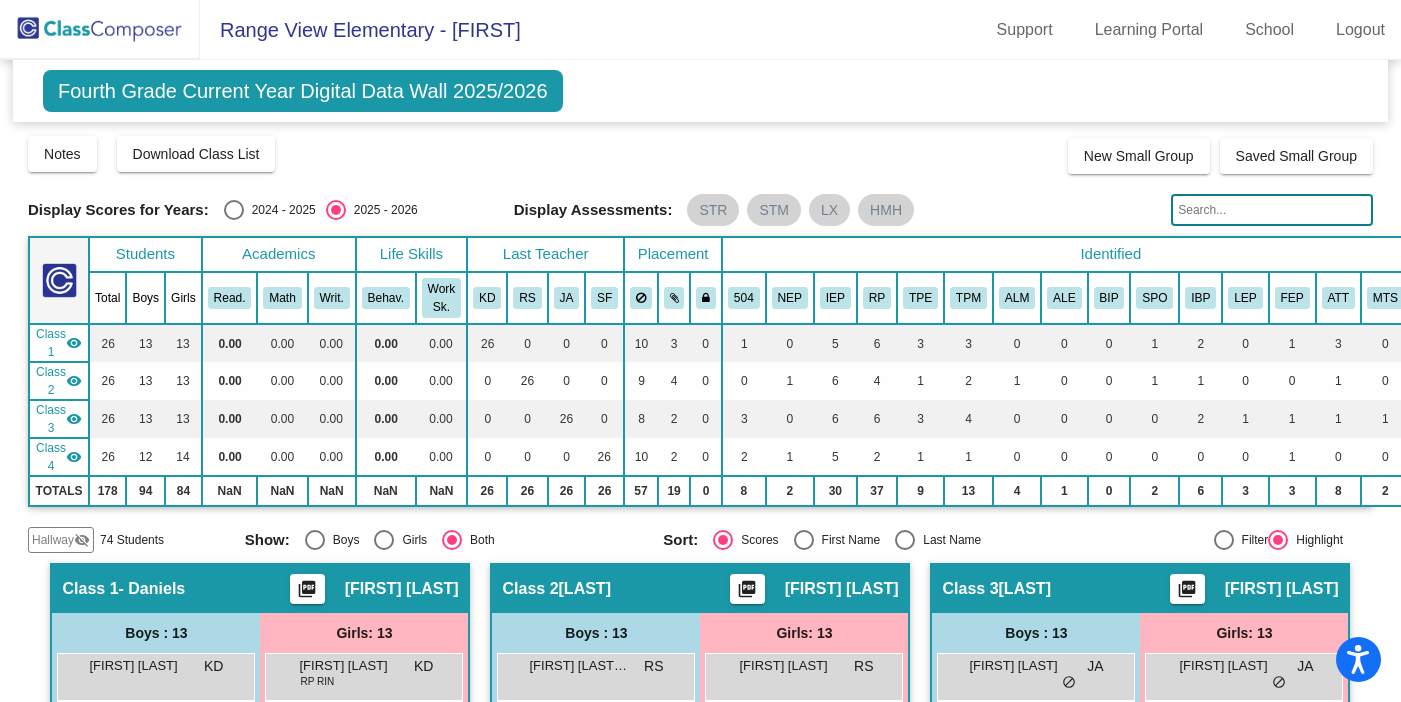 click on "Range View Elementary - Sam" 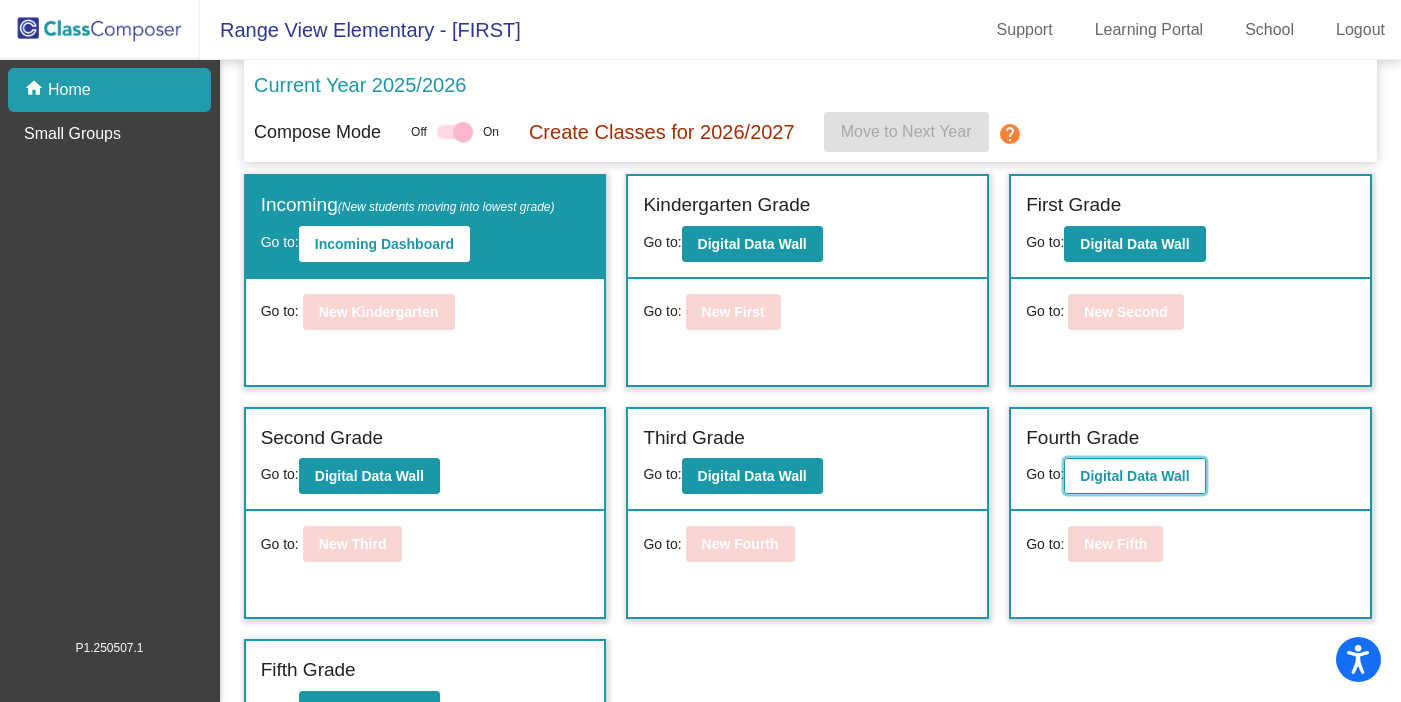 click on "Digital Data Wall" 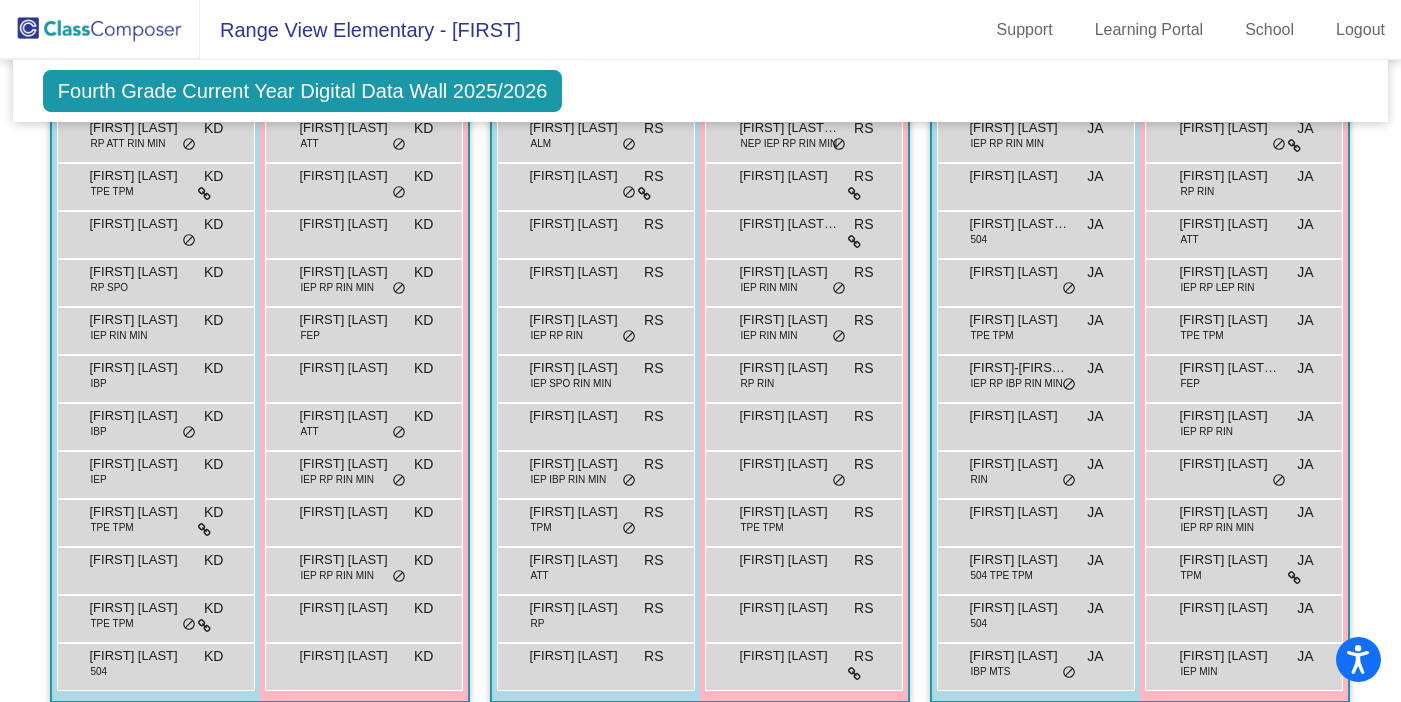 scroll, scrollTop: 0, scrollLeft: 0, axis: both 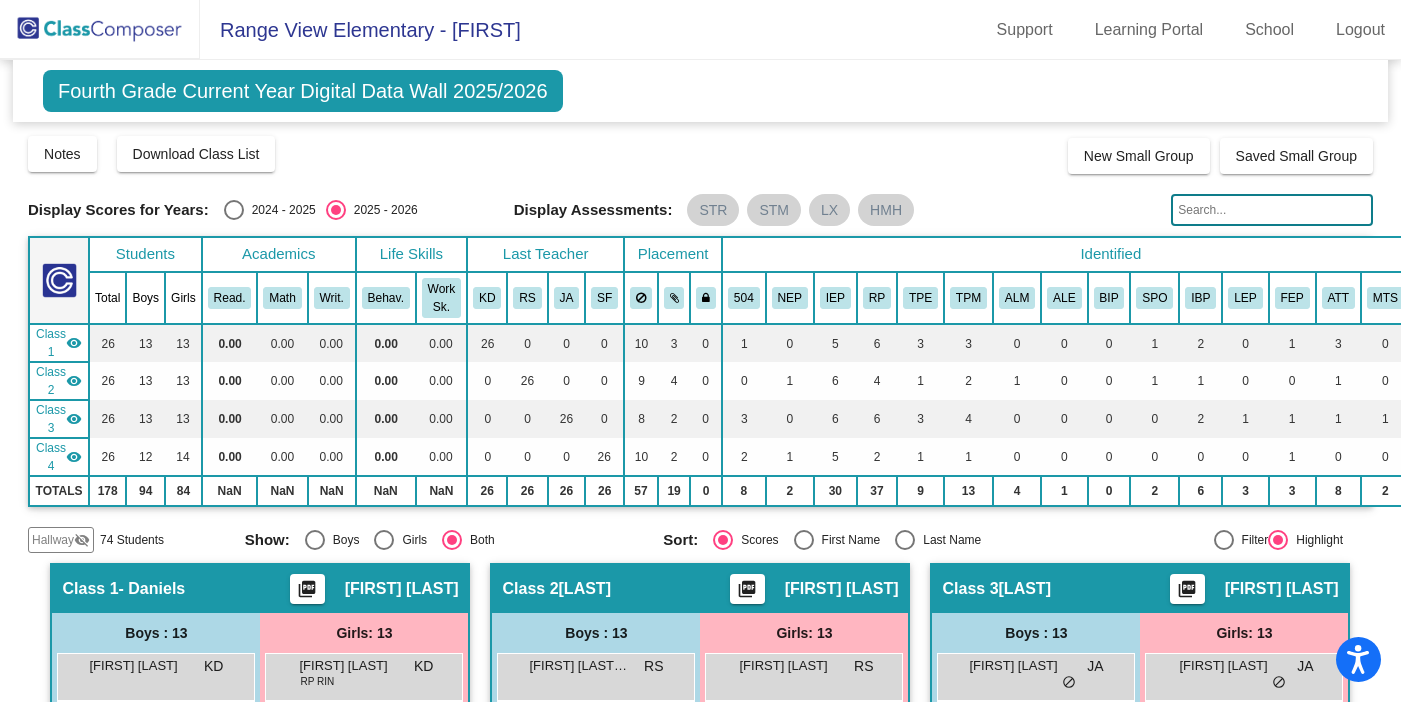 click 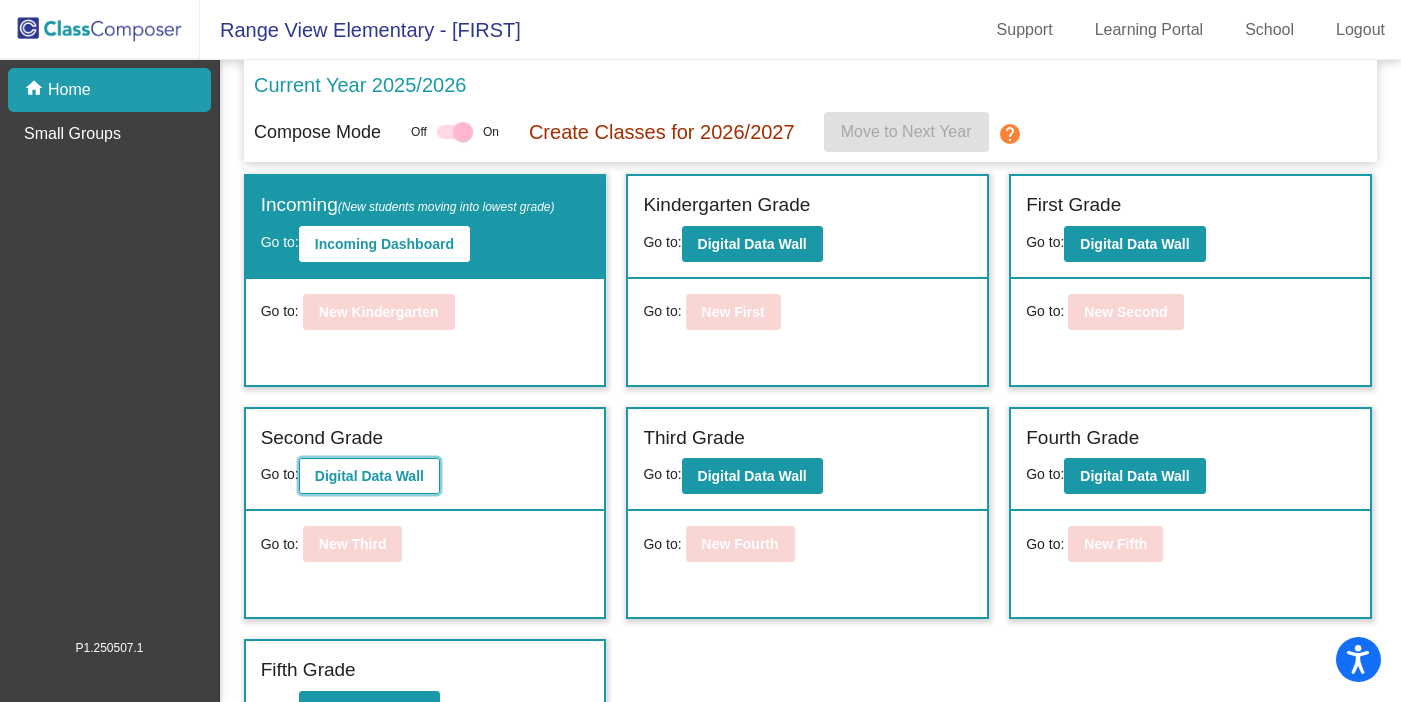 click on "Digital Data Wall" 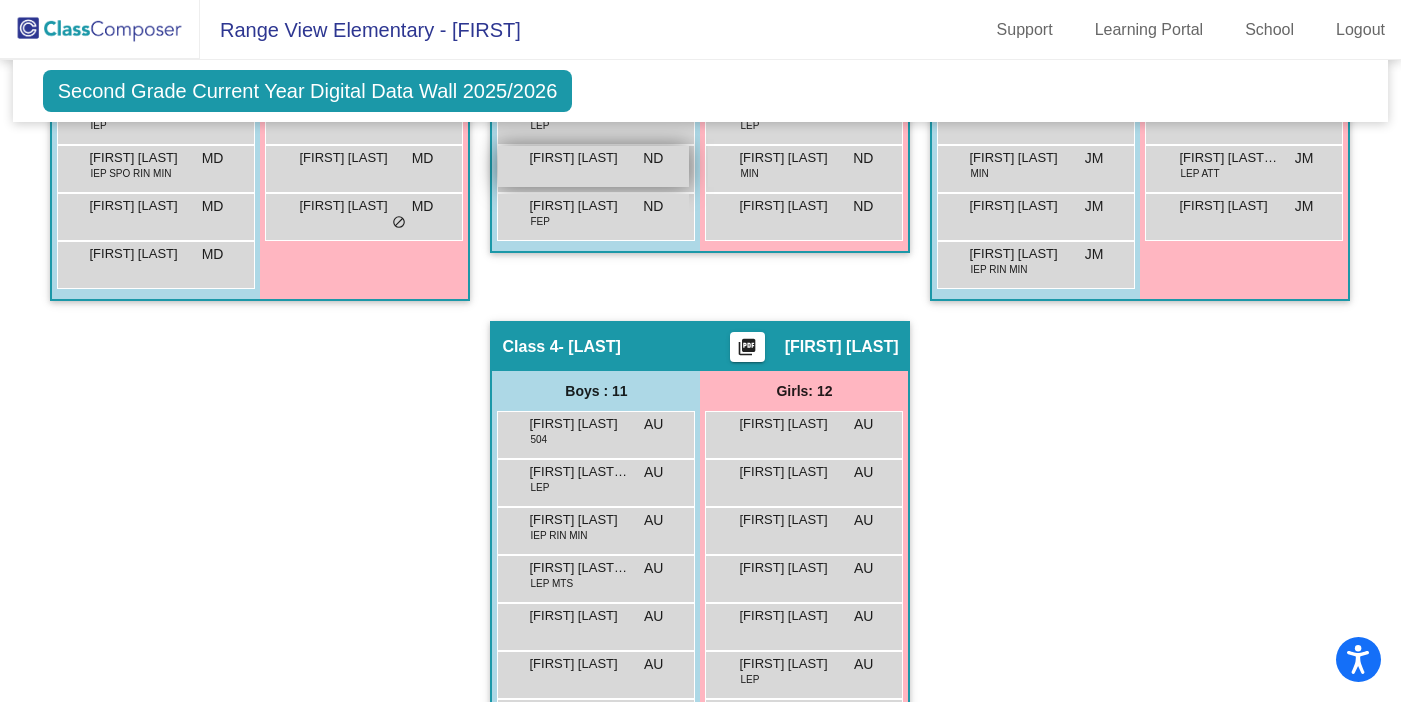 scroll, scrollTop: 0, scrollLeft: 0, axis: both 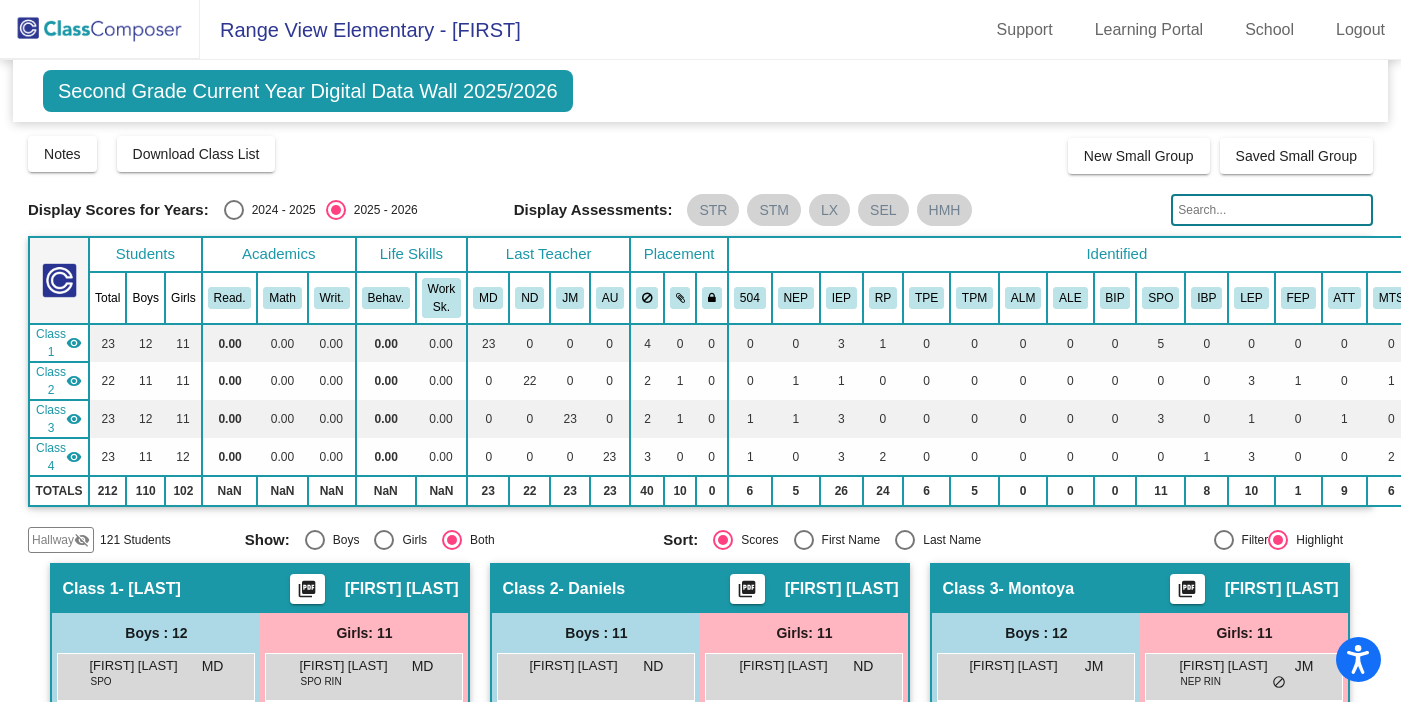 click 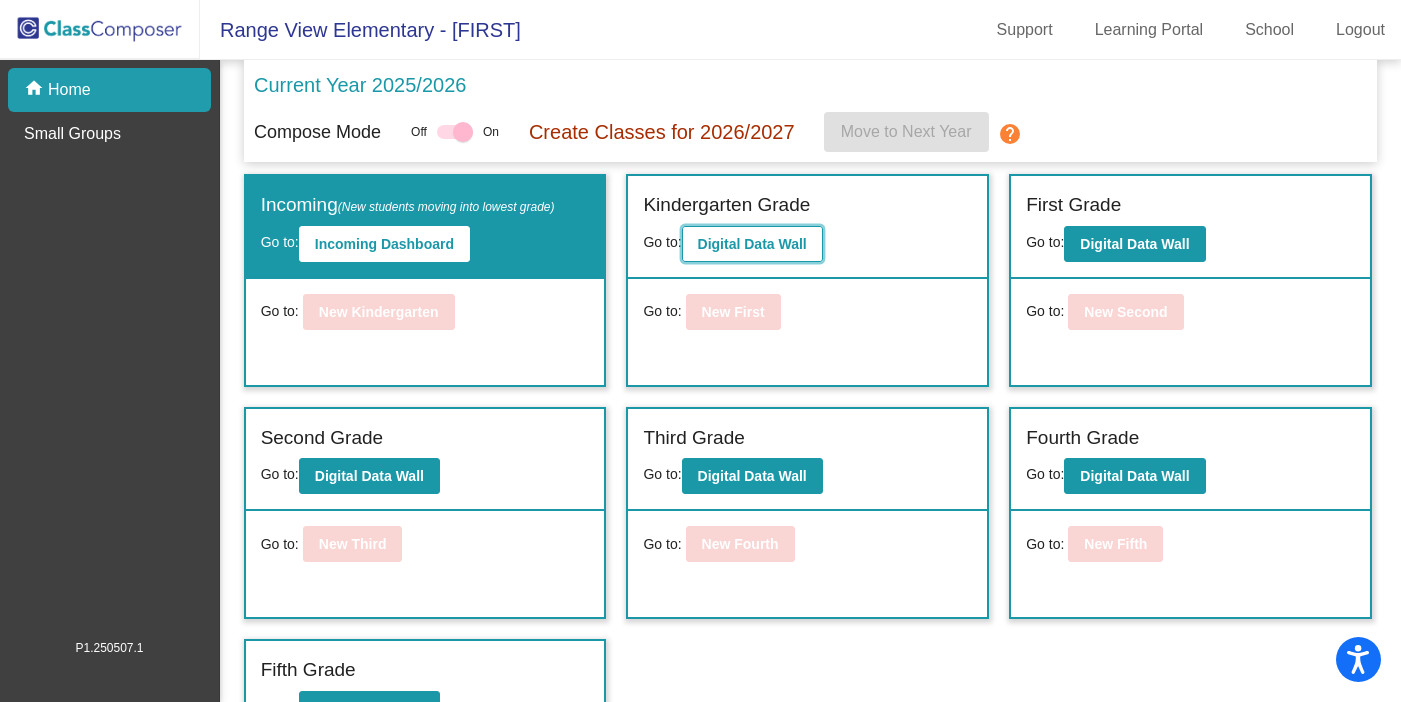 click on "Digital Data Wall" 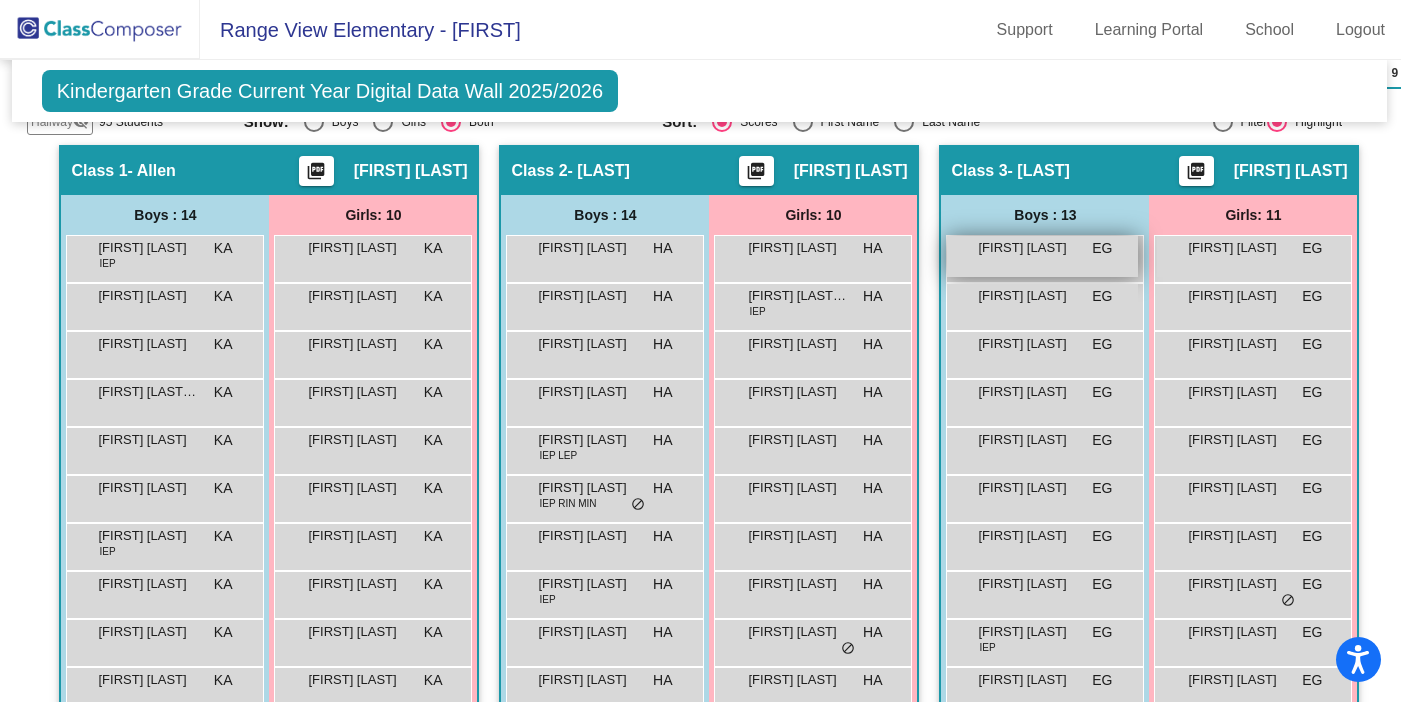 scroll, scrollTop: 0, scrollLeft: 1, axis: horizontal 